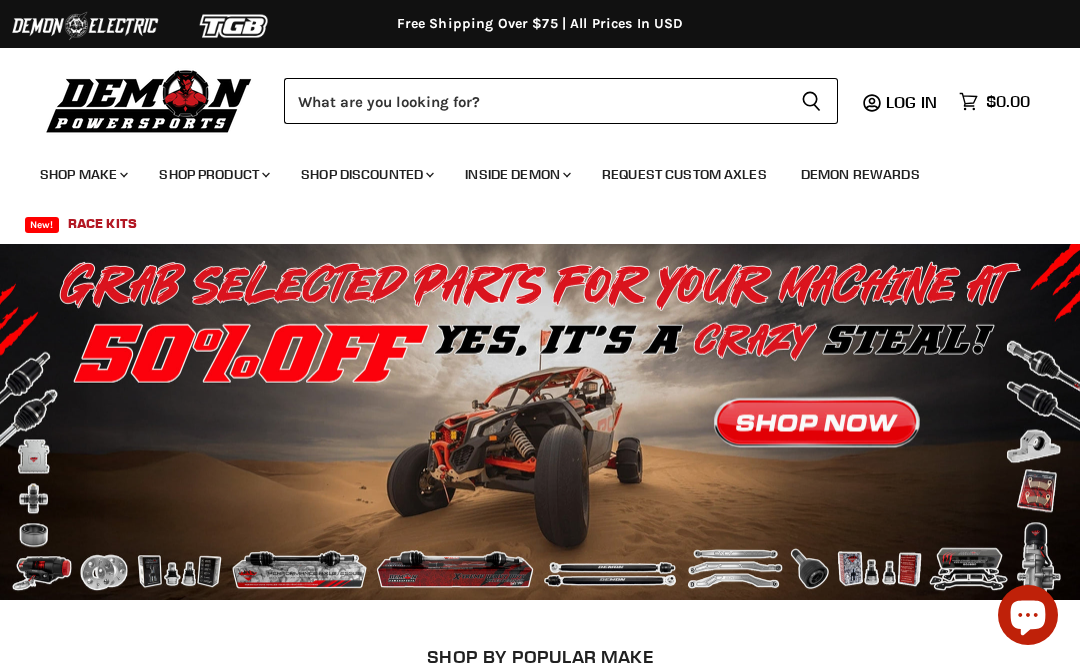 scroll, scrollTop: 0, scrollLeft: 0, axis: both 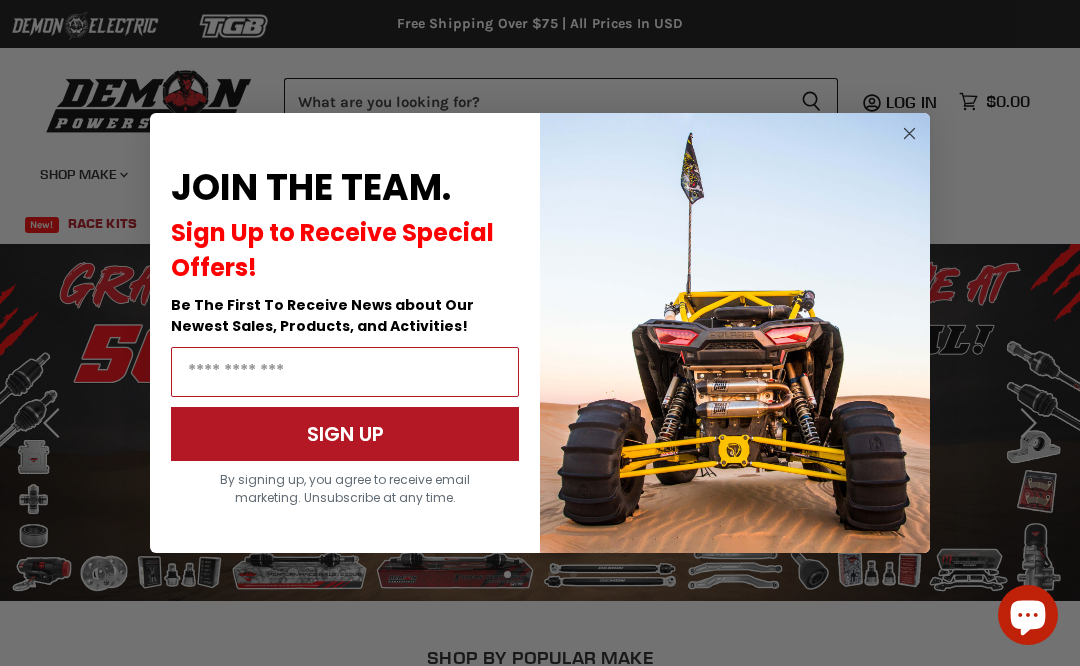 click 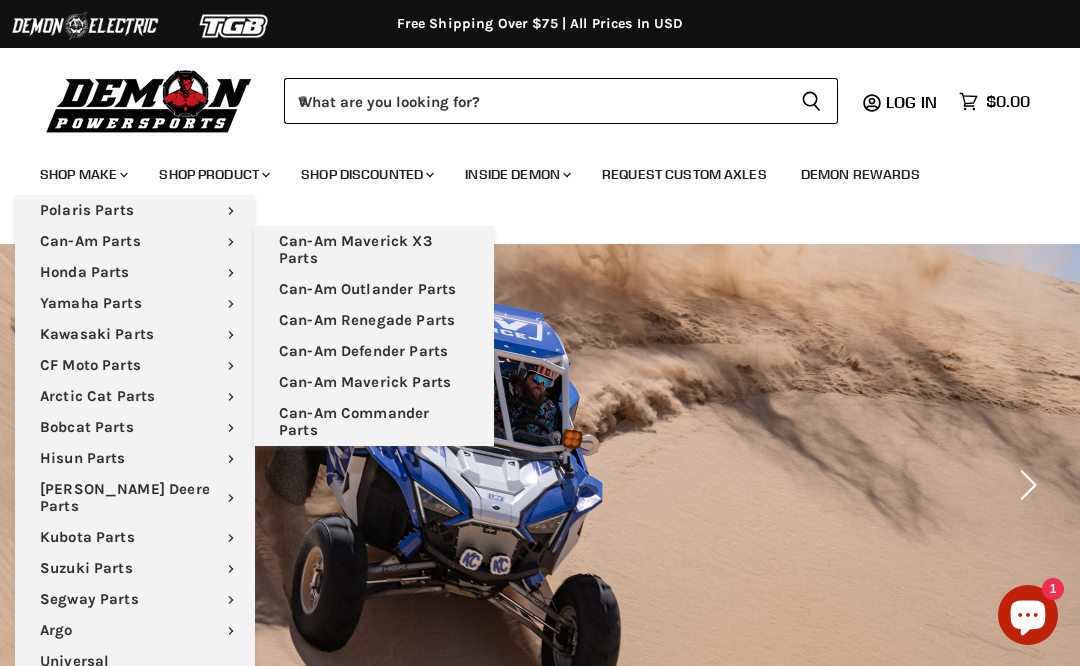 click on "Can-Am Defender Parts" at bounding box center [374, 351] 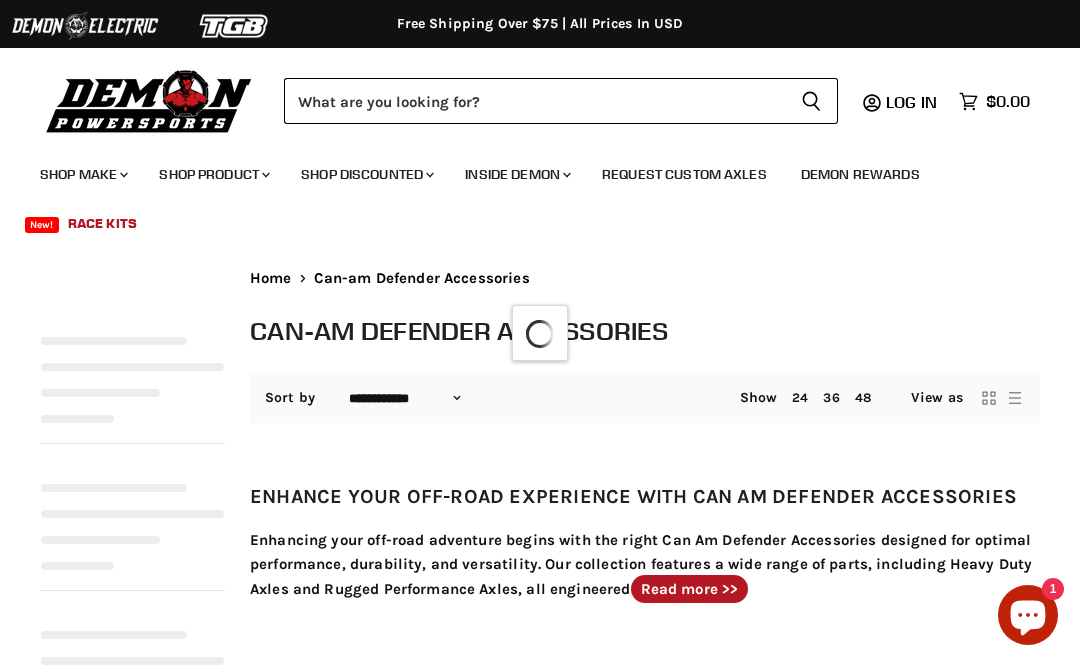 scroll, scrollTop: 0, scrollLeft: 0, axis: both 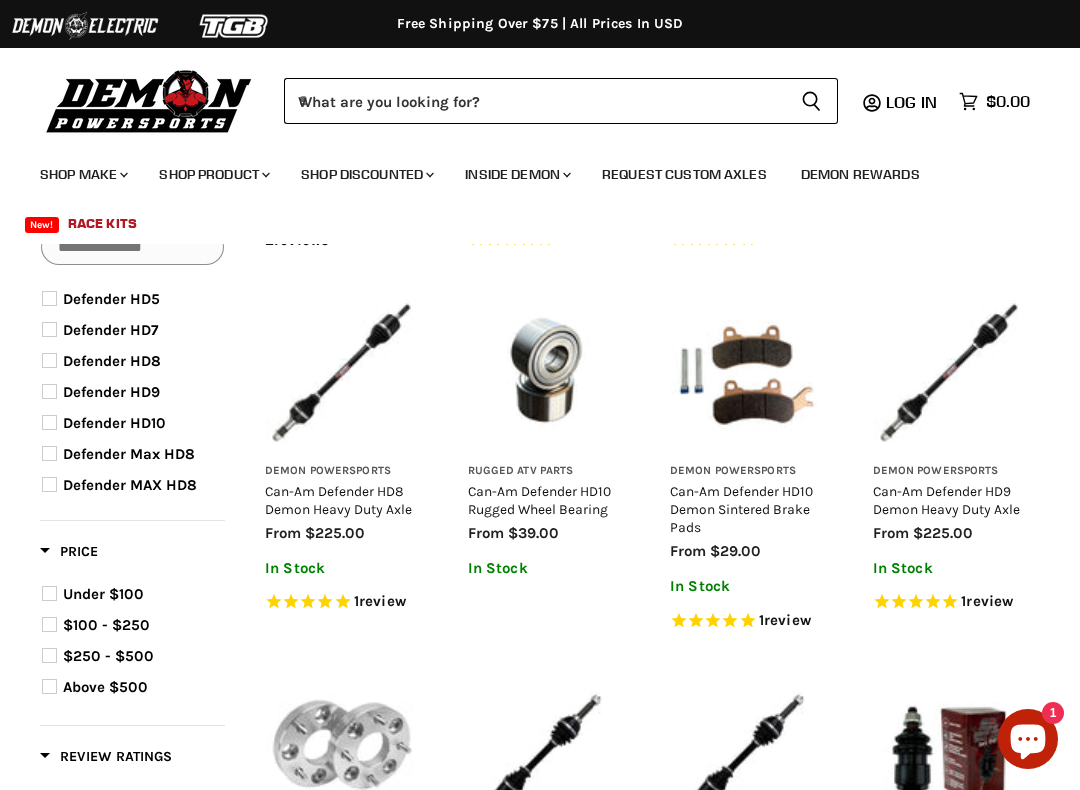 click on "Defender HD10" at bounding box center (114, 423) 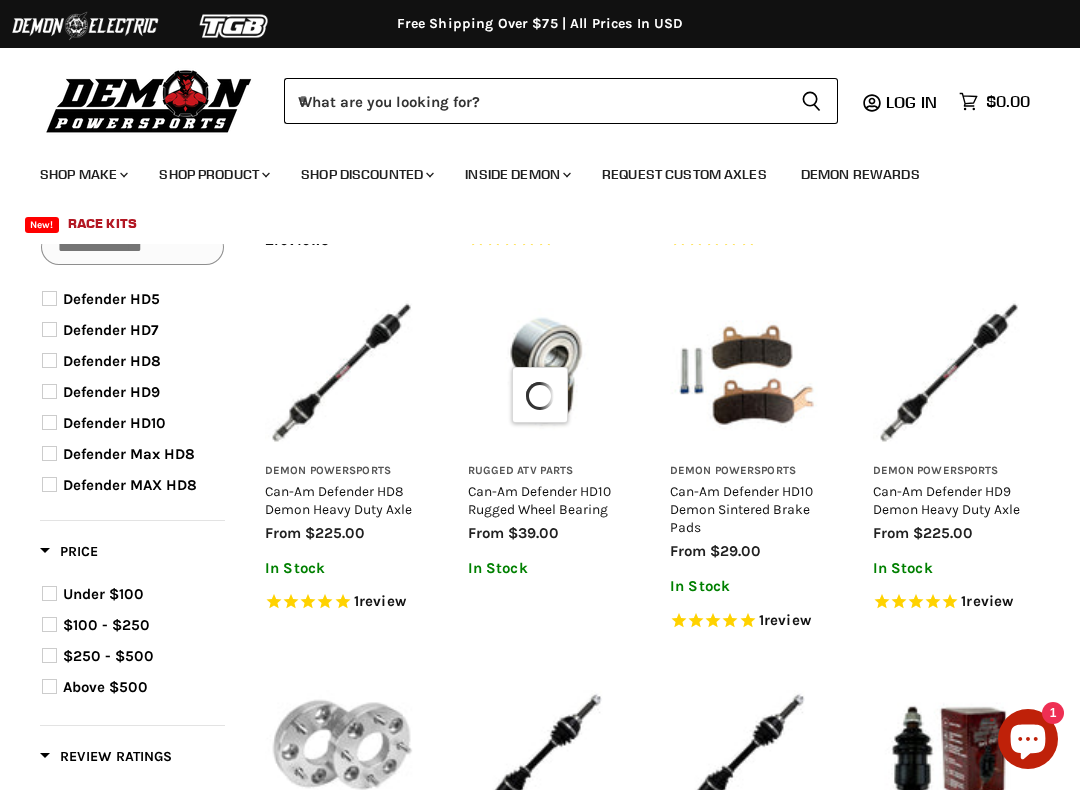 select on "**********" 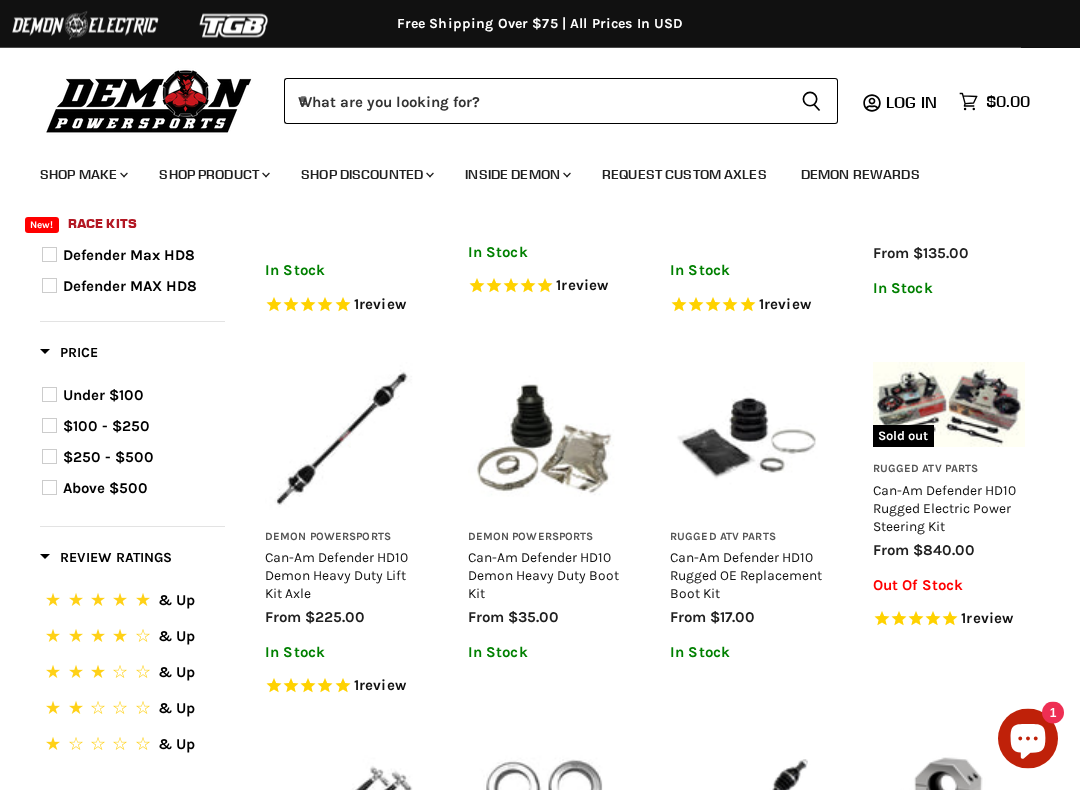 scroll, scrollTop: 866, scrollLeft: 0, axis: vertical 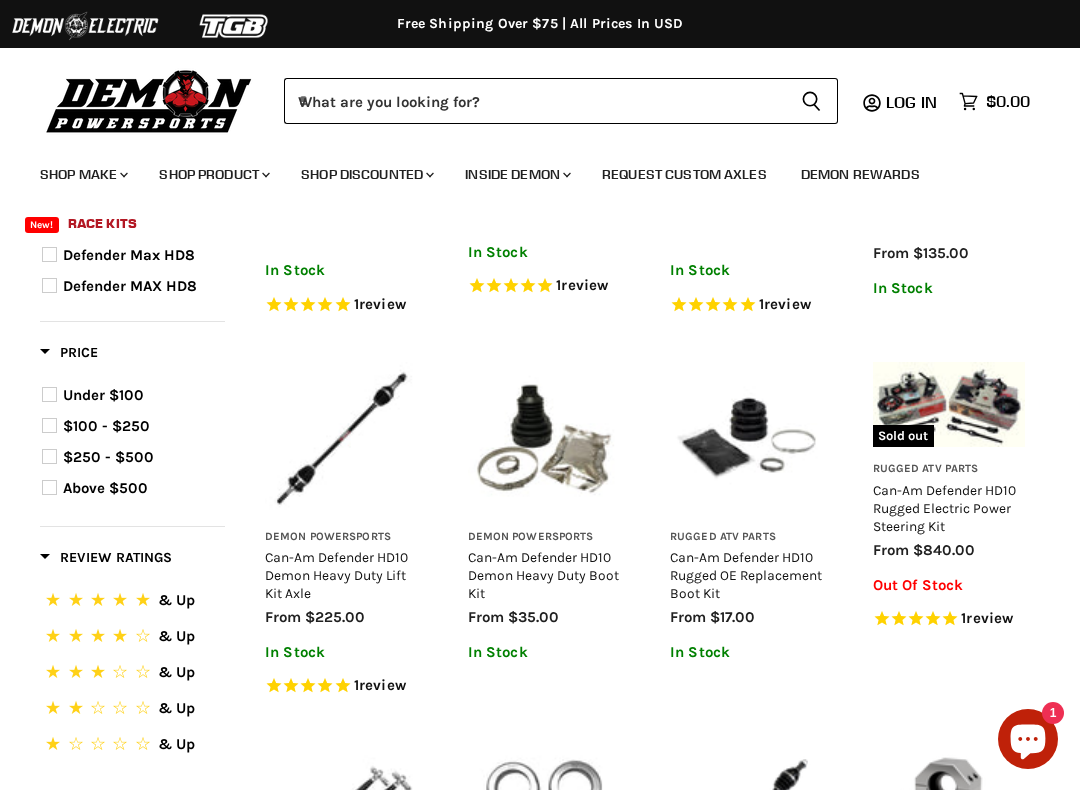 click on "Can-Am Defender HD10 Demon Heavy Duty Lift Kit Axle" at bounding box center (336, 575) 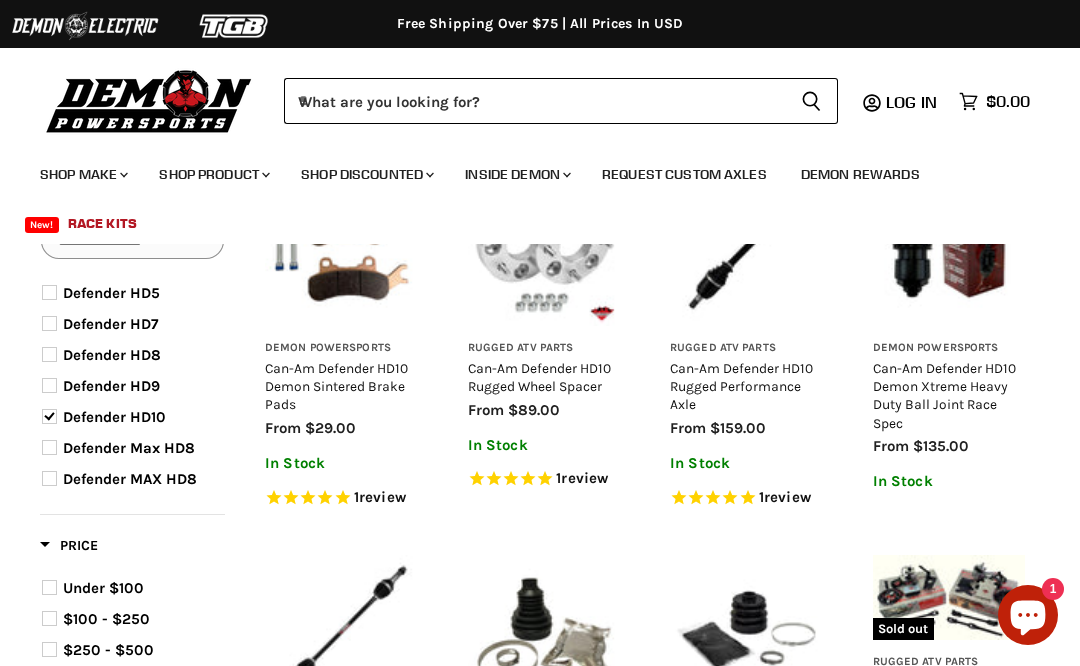 scroll, scrollTop: 537, scrollLeft: 0, axis: vertical 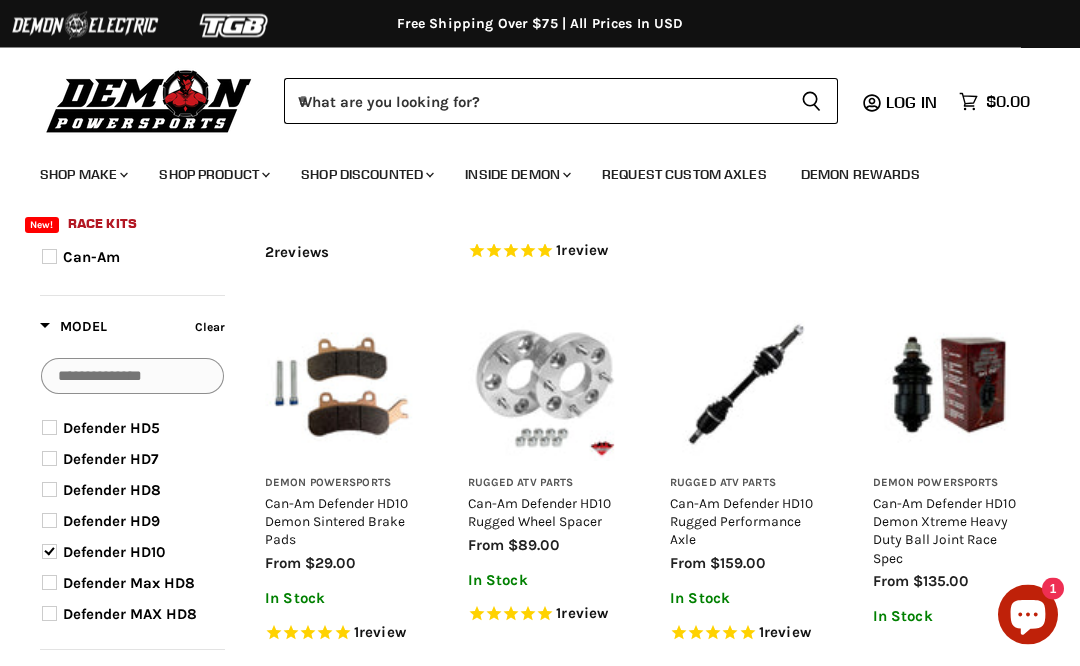 click on "Can-Am Defender HD10 Rugged Performance Axle" at bounding box center [741, 522] 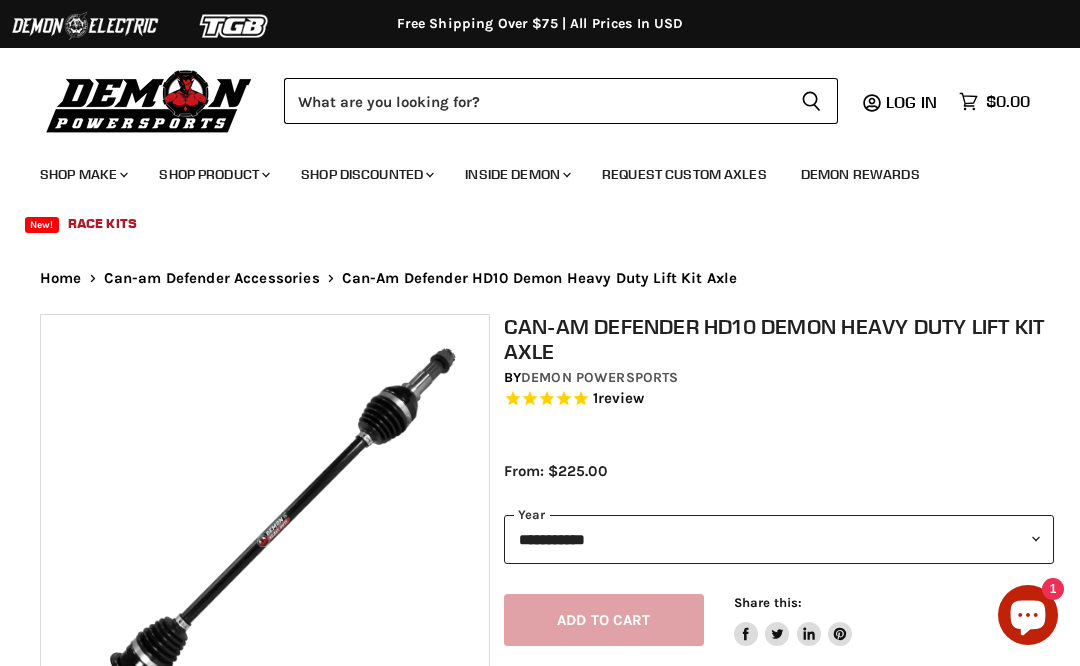 select on "******" 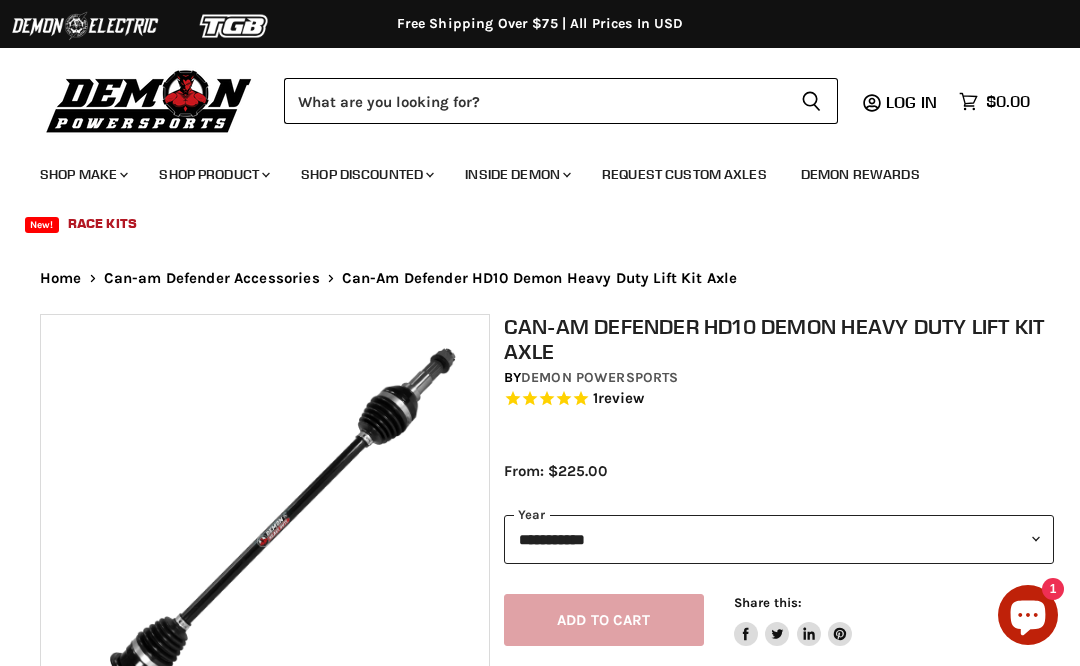 scroll, scrollTop: 0, scrollLeft: 0, axis: both 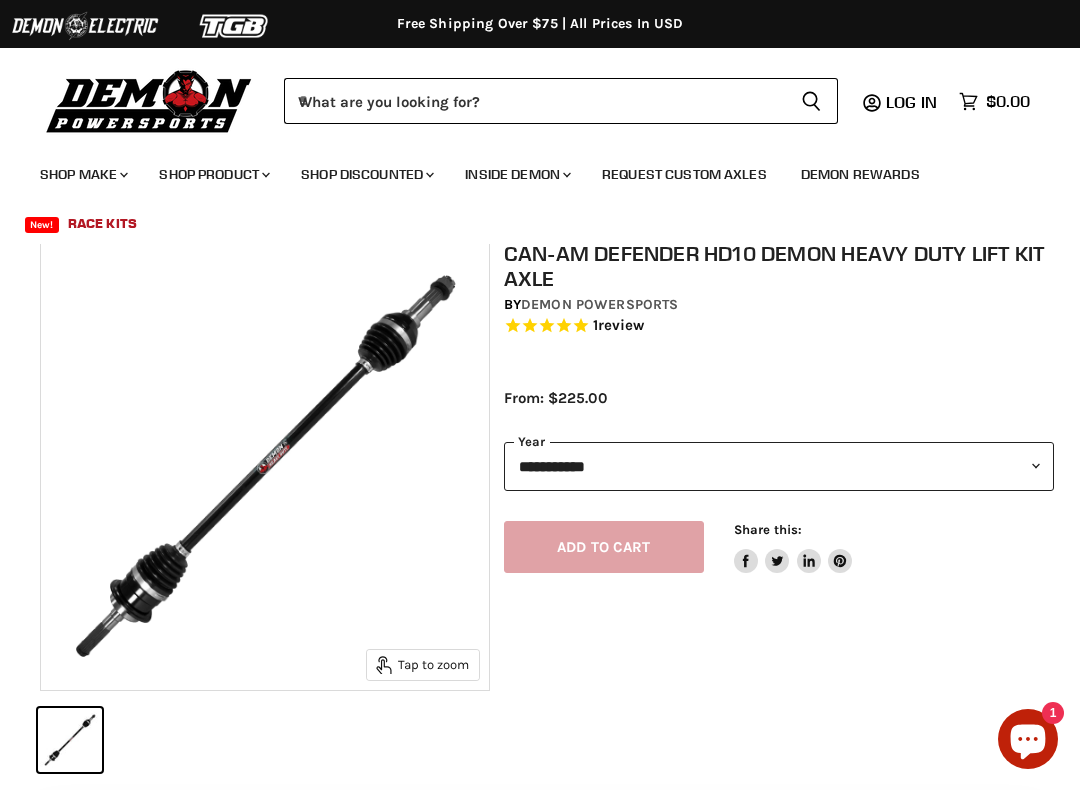 click on "**********" at bounding box center [779, 466] 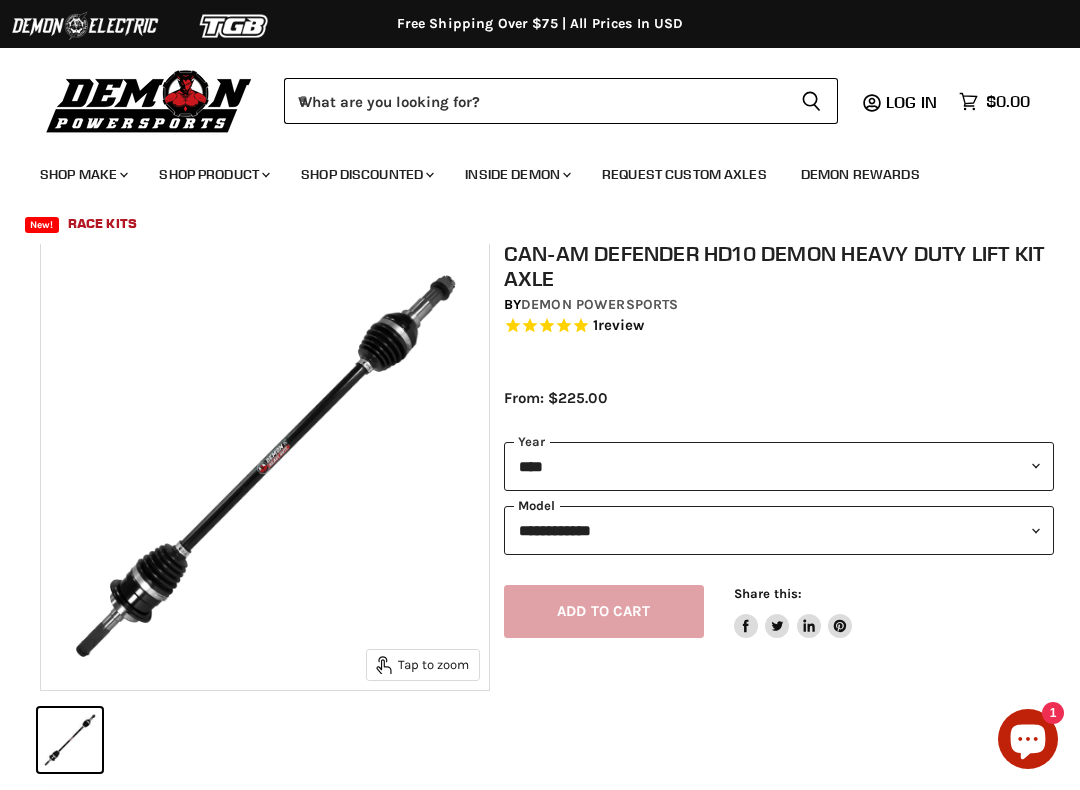 click on "**********" at bounding box center (779, 530) 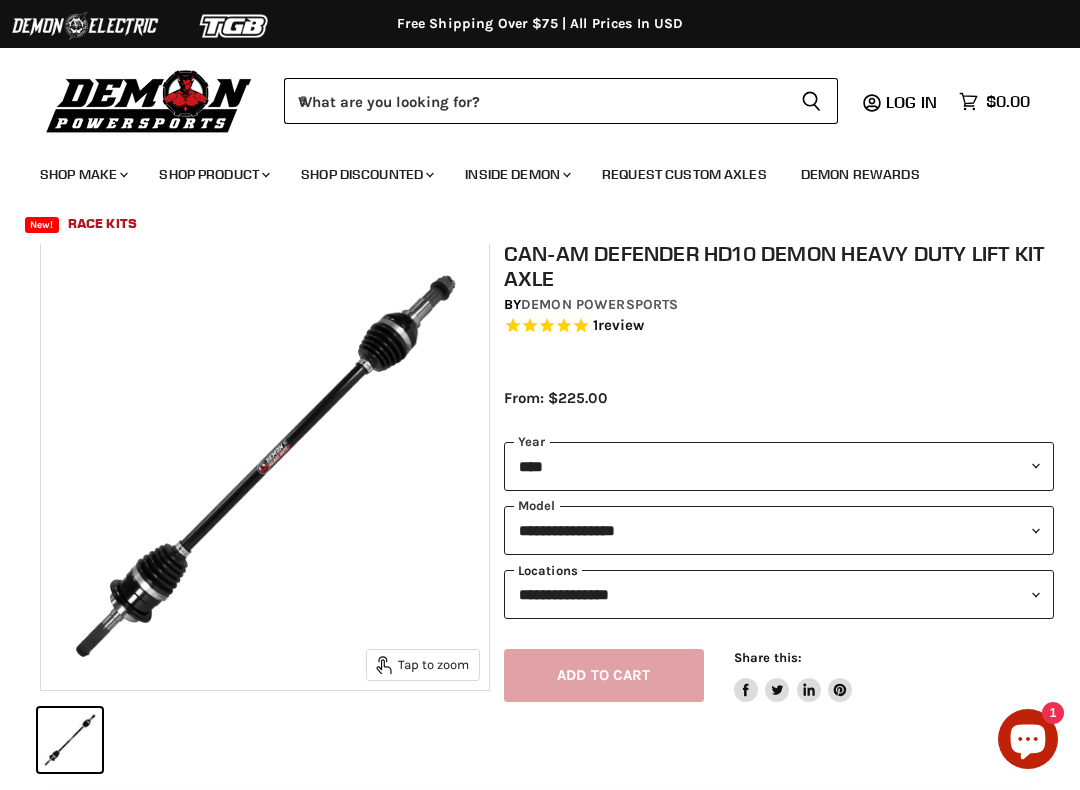 click on "**********" at bounding box center (779, 594) 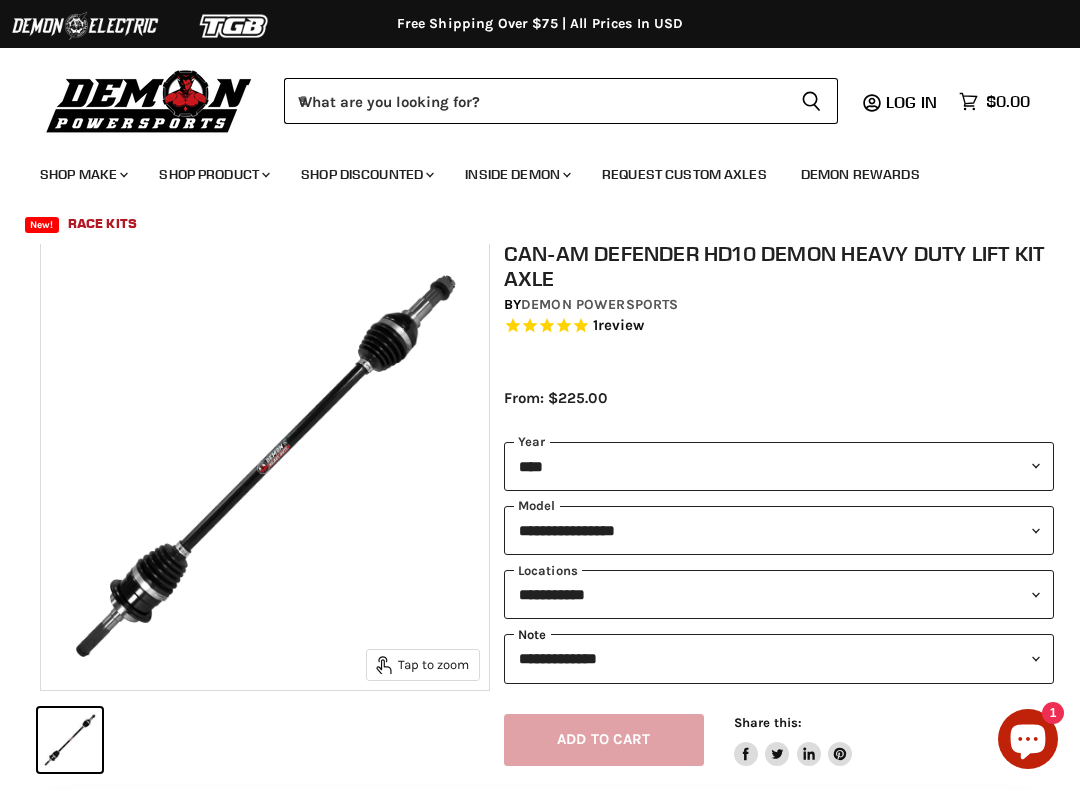 click on "**********" at bounding box center (779, 658) 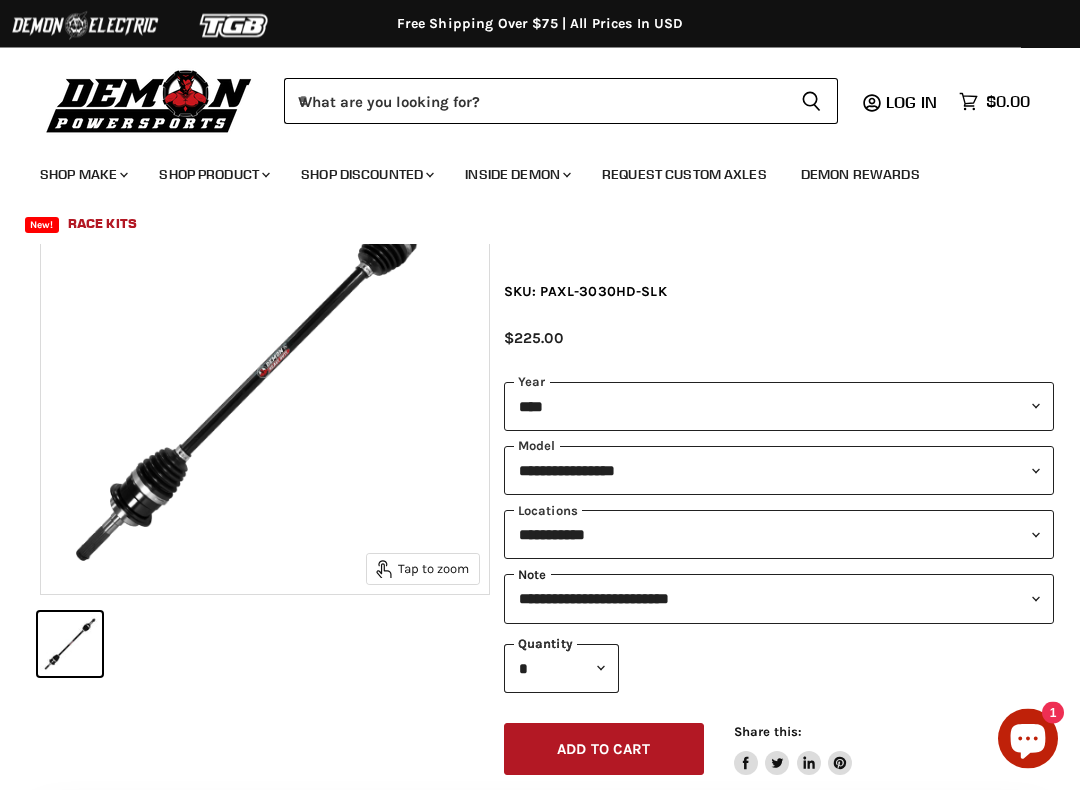 scroll, scrollTop: 170, scrollLeft: 0, axis: vertical 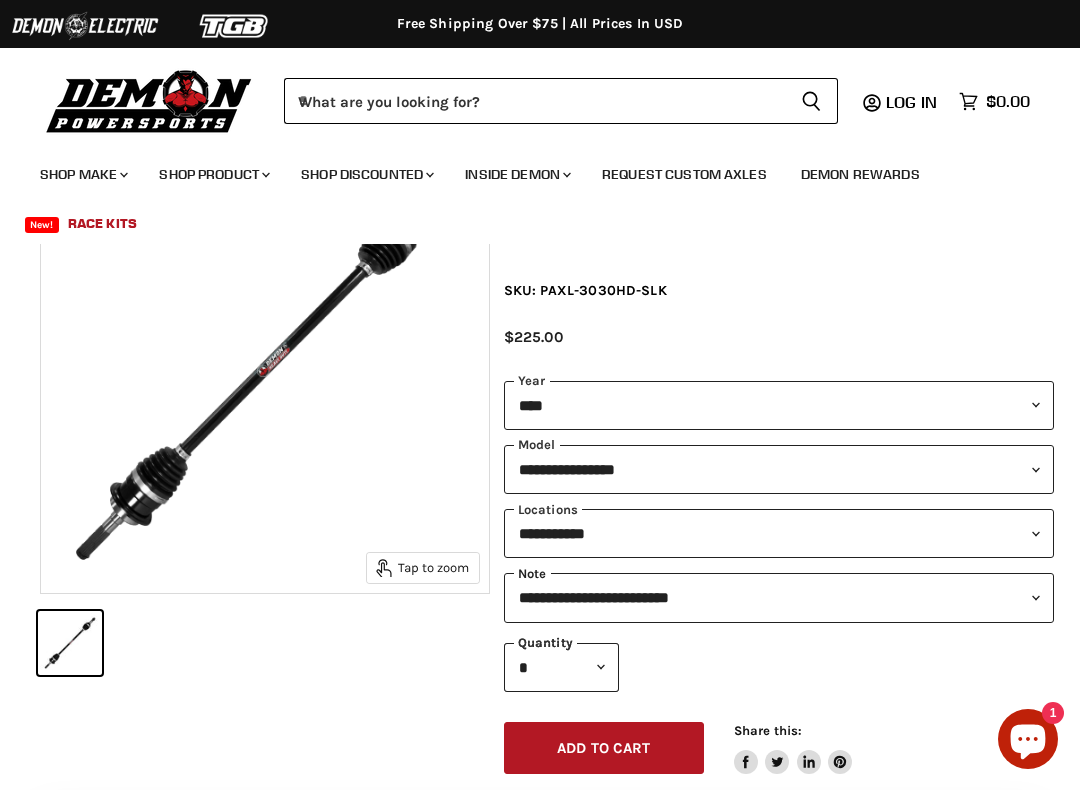 click on "**********" at bounding box center [779, 597] 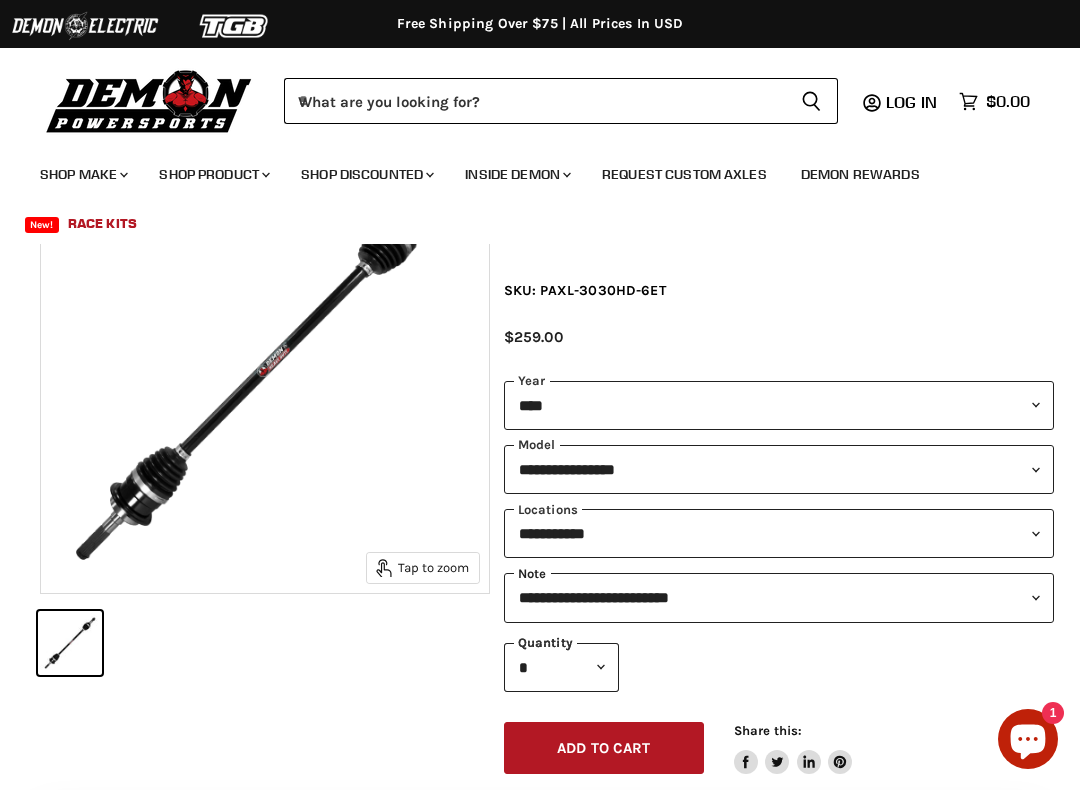 click on "**********" at bounding box center [779, 597] 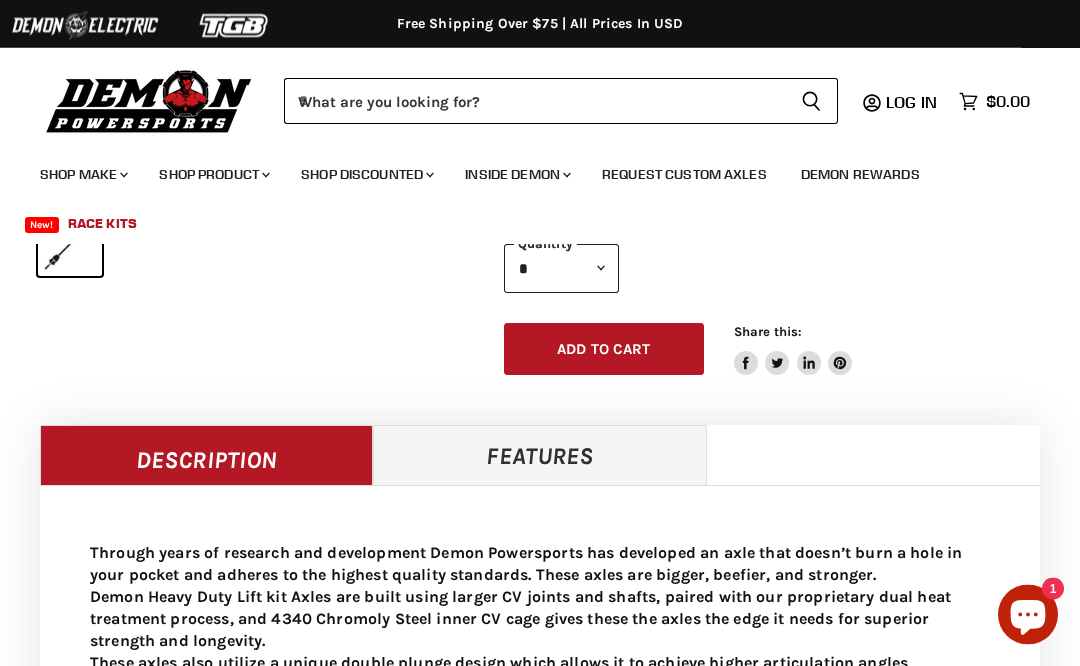 click on "Features" at bounding box center [539, 456] 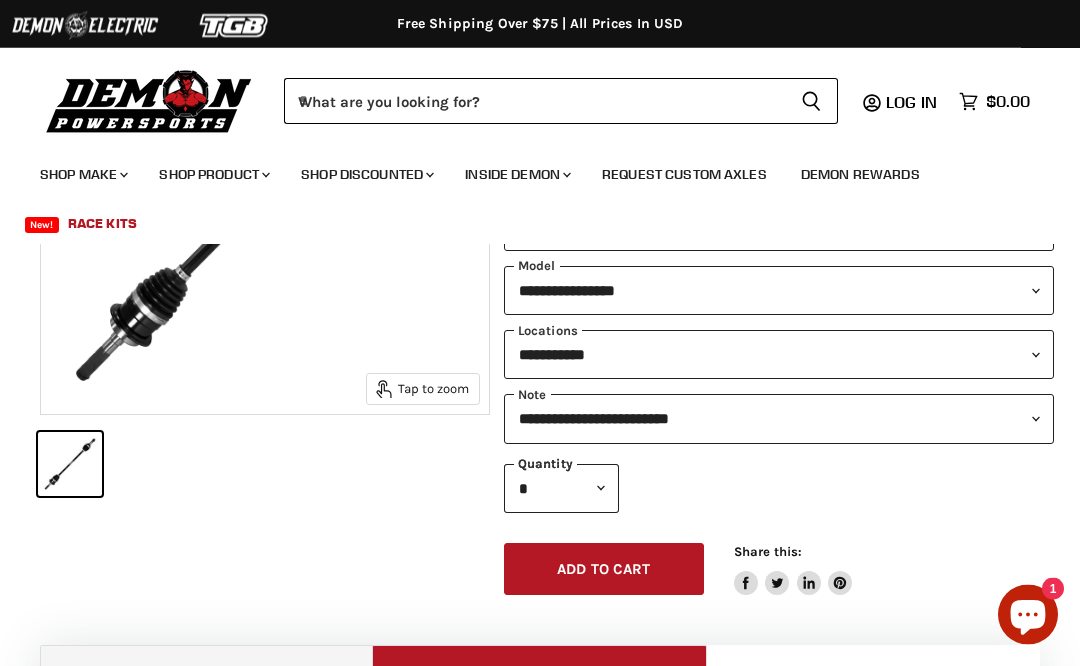scroll, scrollTop: 325, scrollLeft: 0, axis: vertical 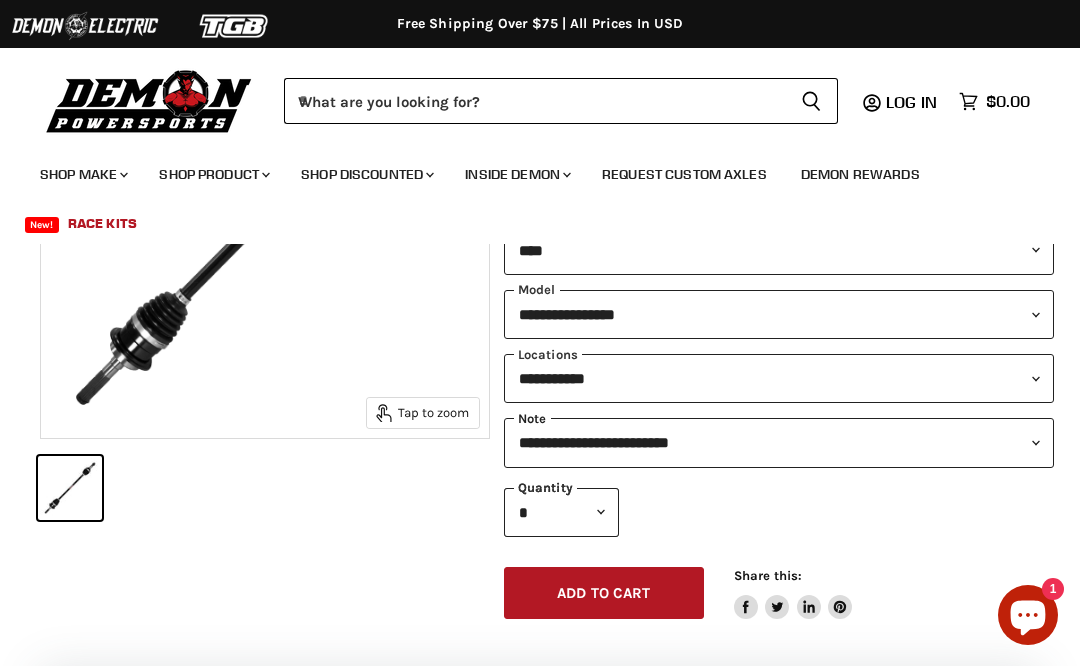 click on "**********" at bounding box center (779, 442) 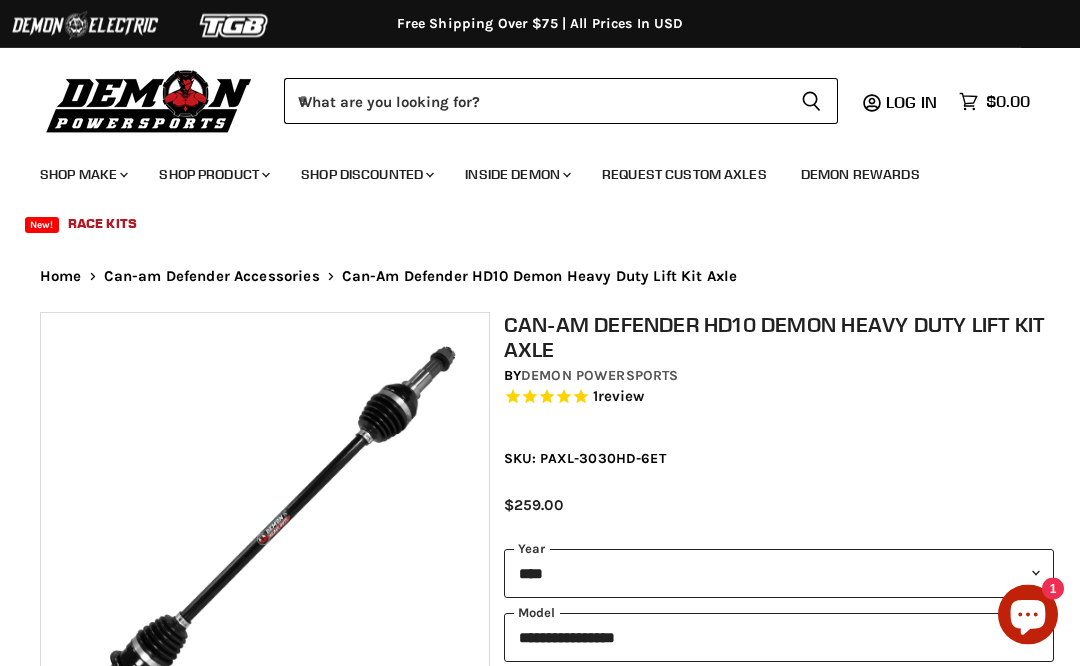scroll, scrollTop: 0, scrollLeft: 0, axis: both 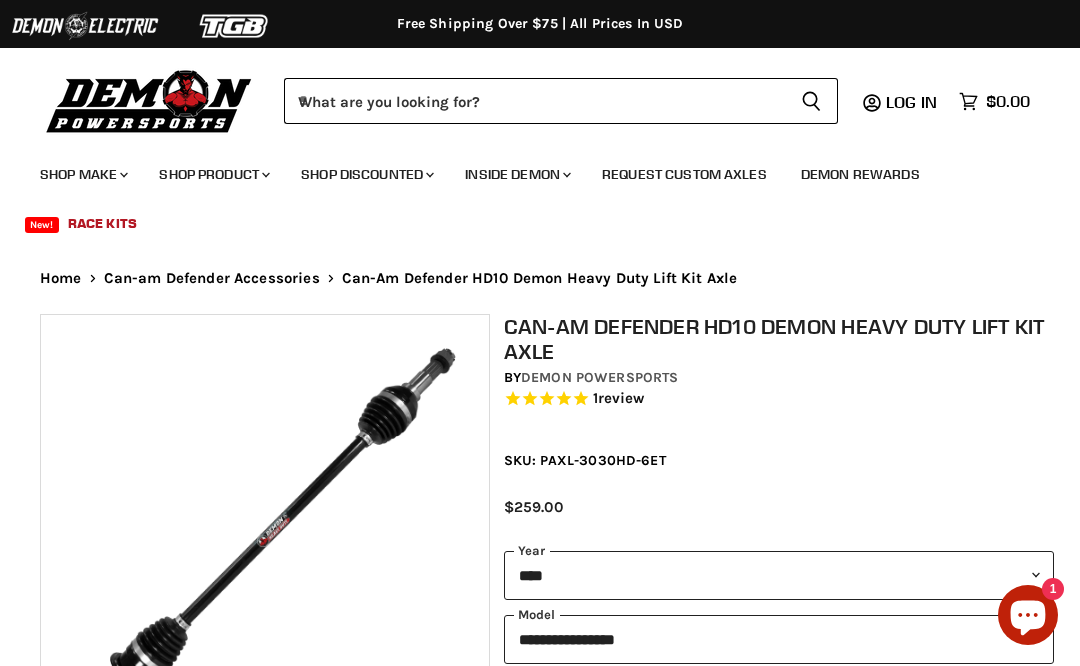 click on "Can-Am Defender HD10 Demon Heavy Duty Lift Kit Axle
by  Demon Powersports
1  review
SKU: PAXL-3030HD-6ET
Save  0 %
$259.00" at bounding box center (779, 427) 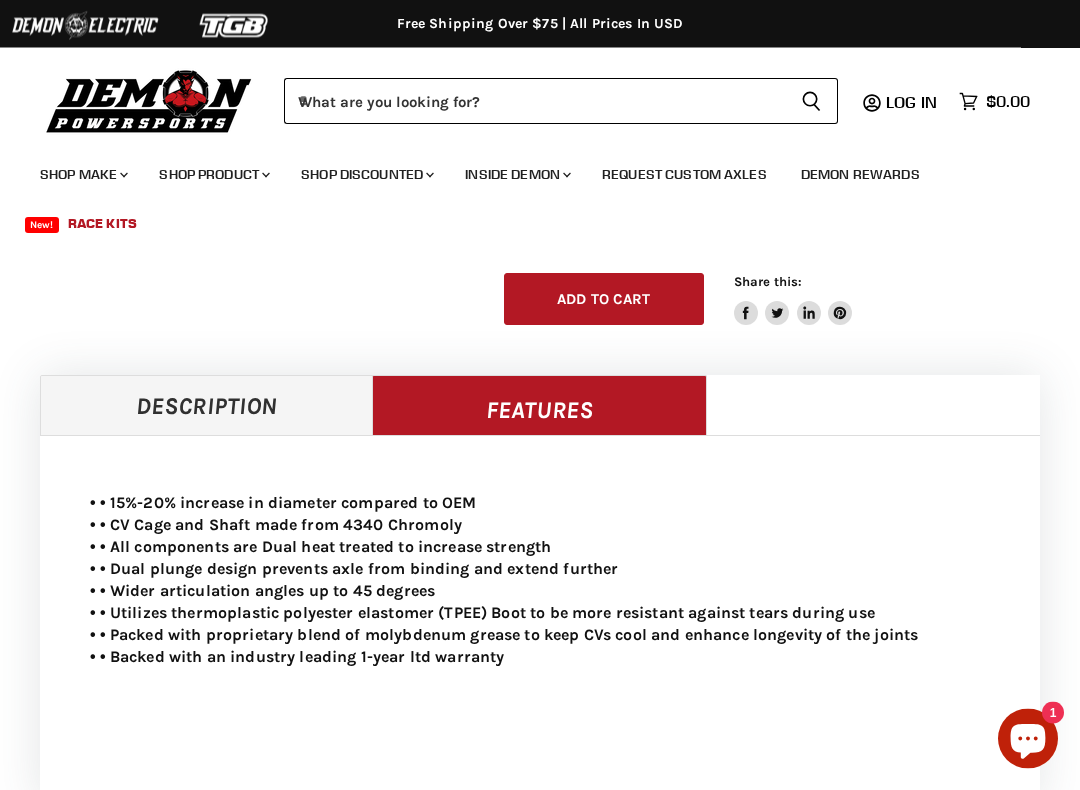 scroll, scrollTop: 648, scrollLeft: 0, axis: vertical 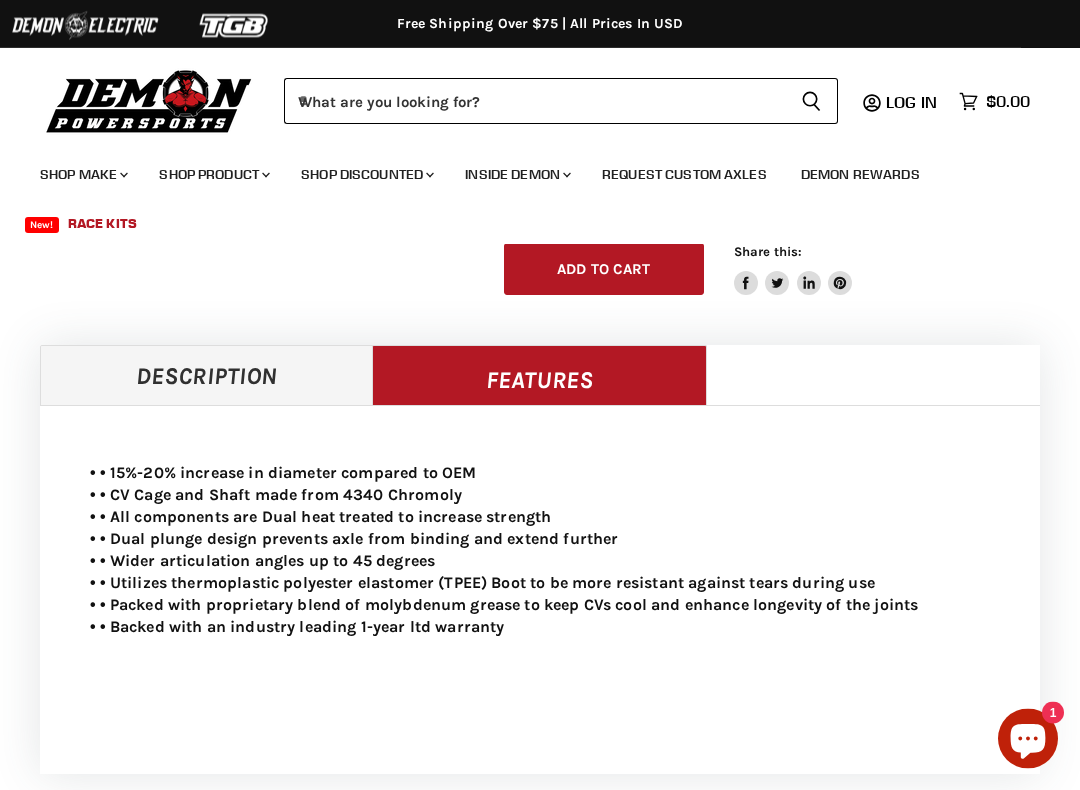 click on "Description" at bounding box center (206, 376) 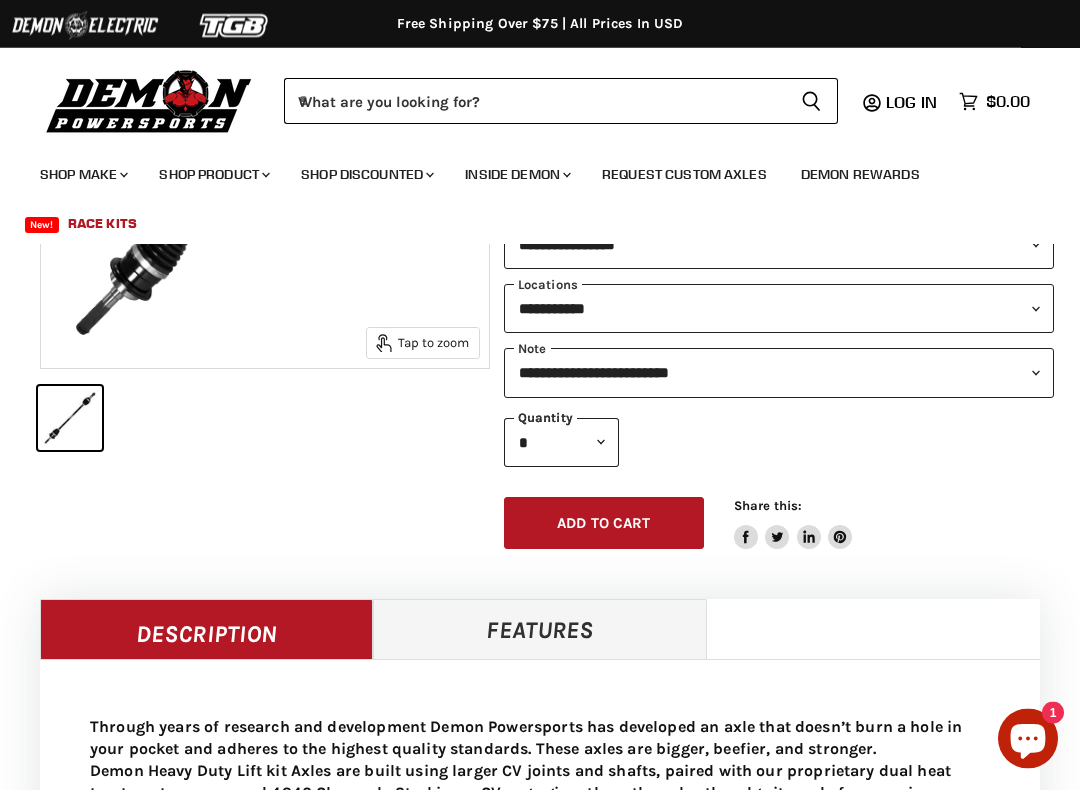 scroll, scrollTop: 395, scrollLeft: 0, axis: vertical 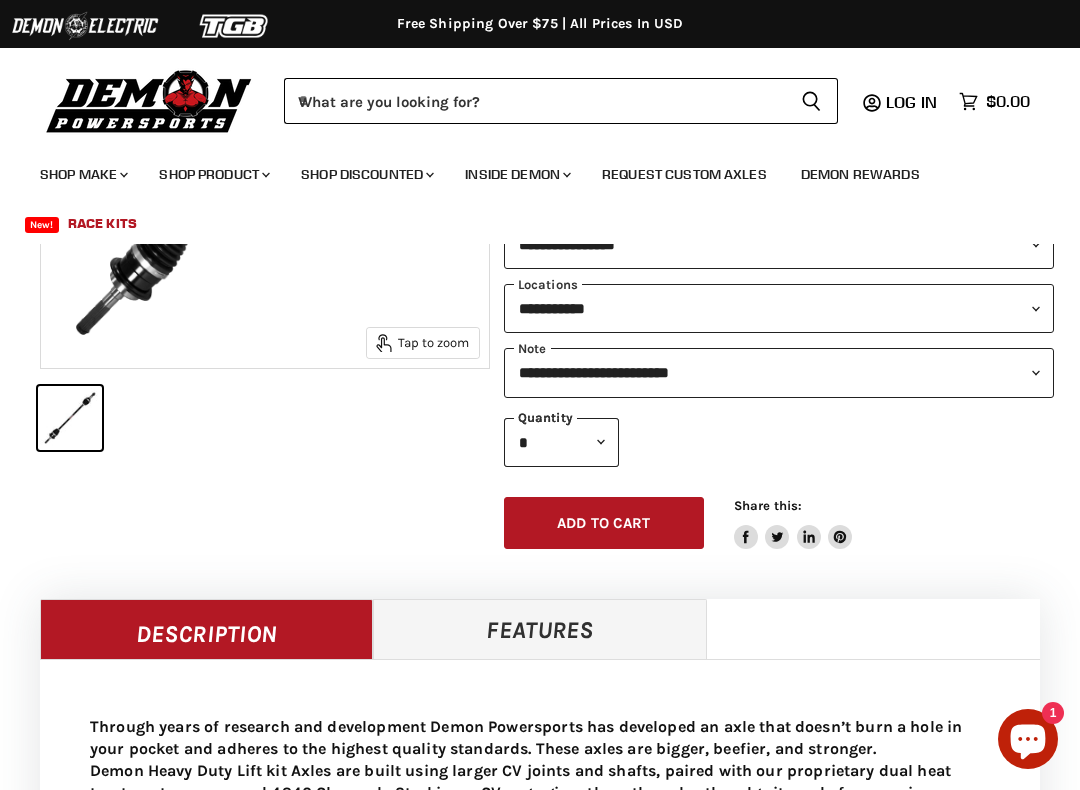 click on "Description
Features" at bounding box center [540, 629] 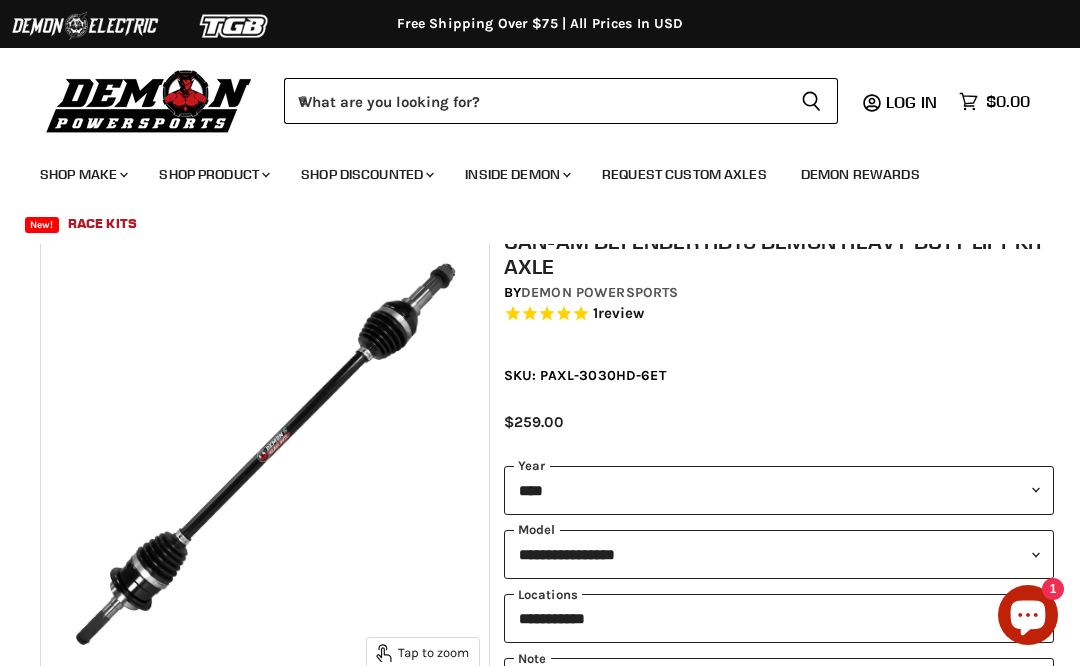scroll, scrollTop: 0, scrollLeft: 0, axis: both 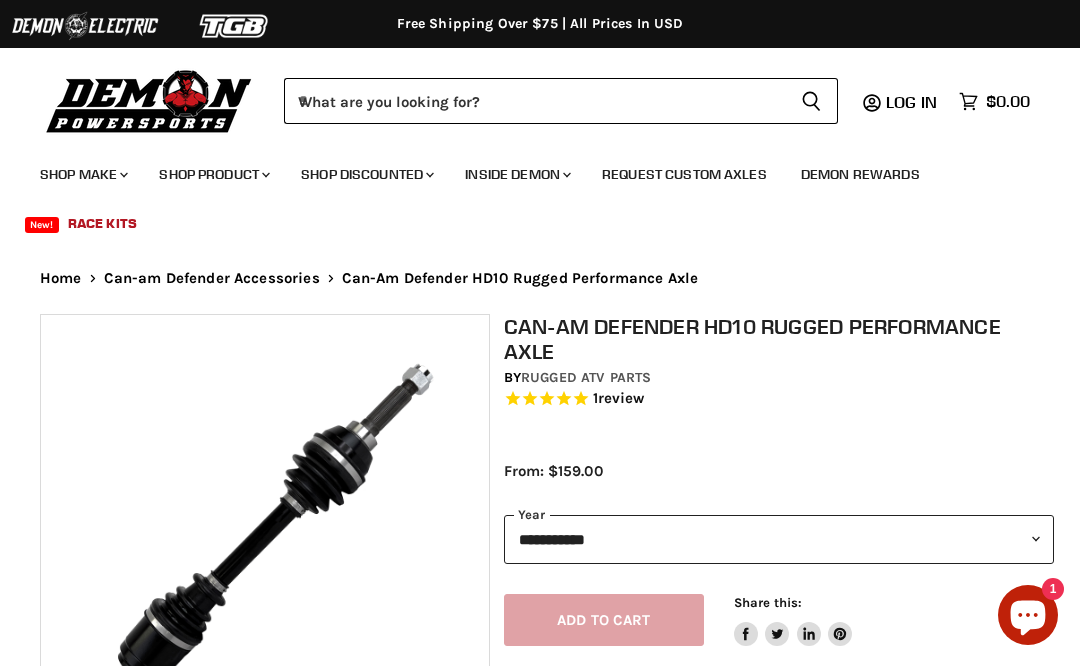 select on "******" 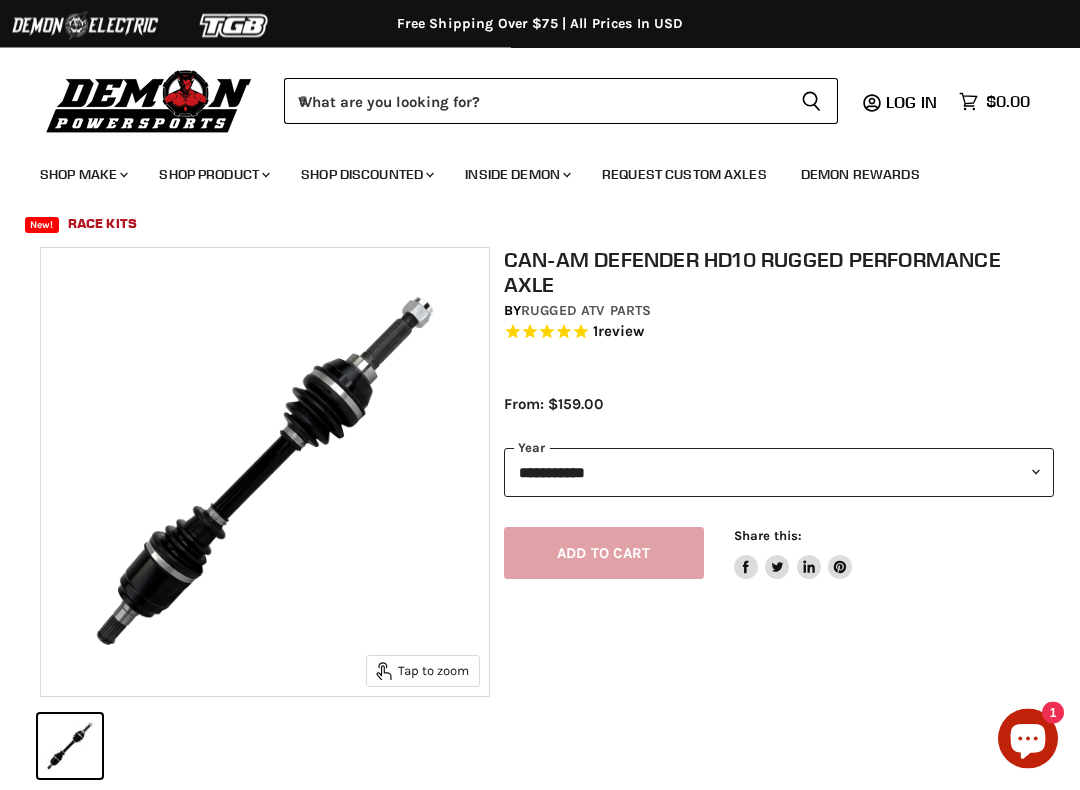 scroll, scrollTop: 0, scrollLeft: 0, axis: both 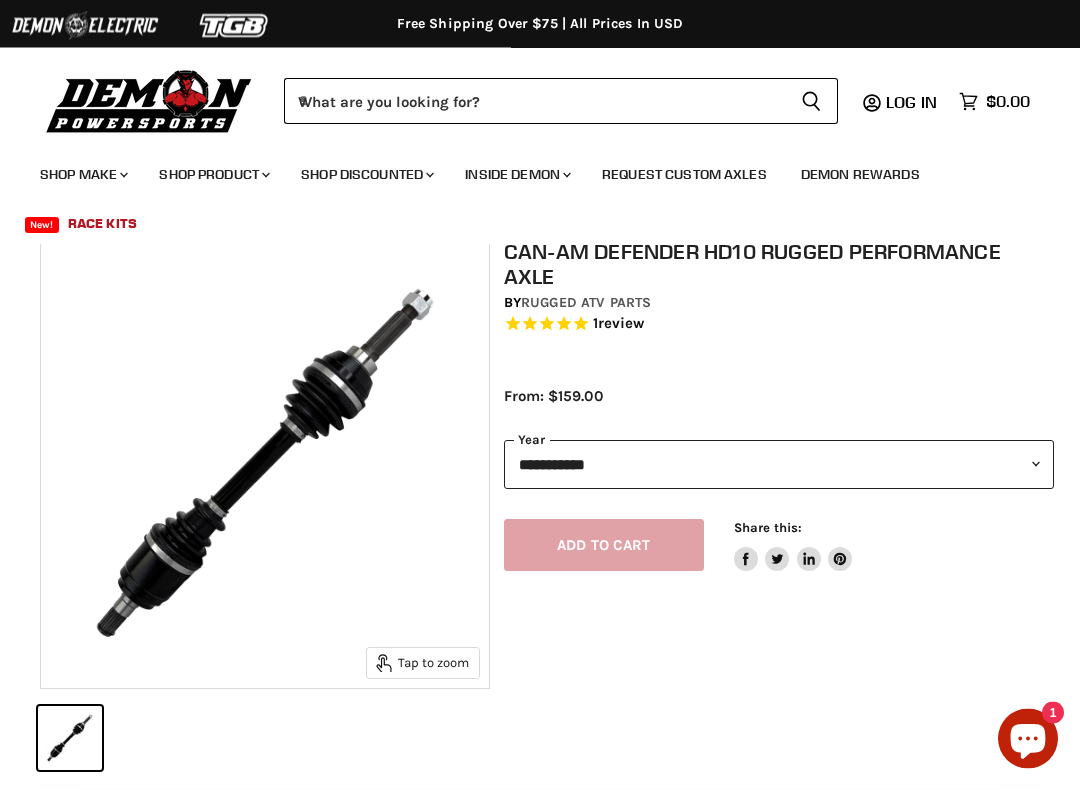 click on "**********" at bounding box center (779, 465) 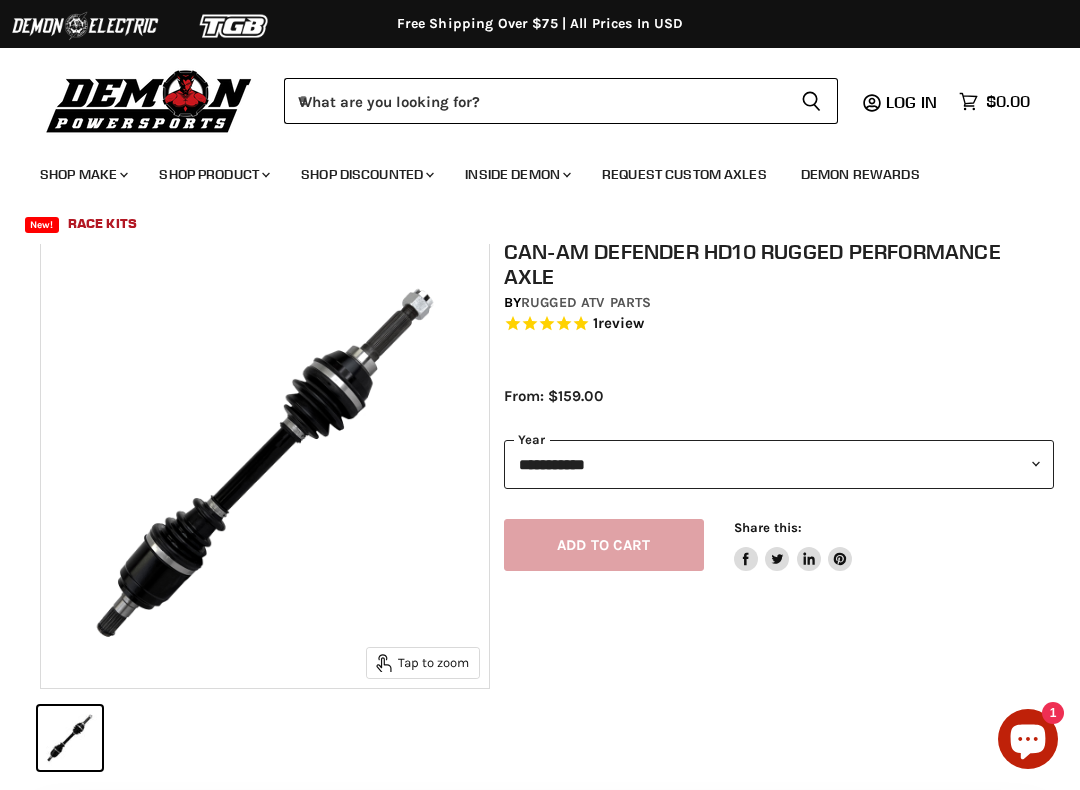 select on "****" 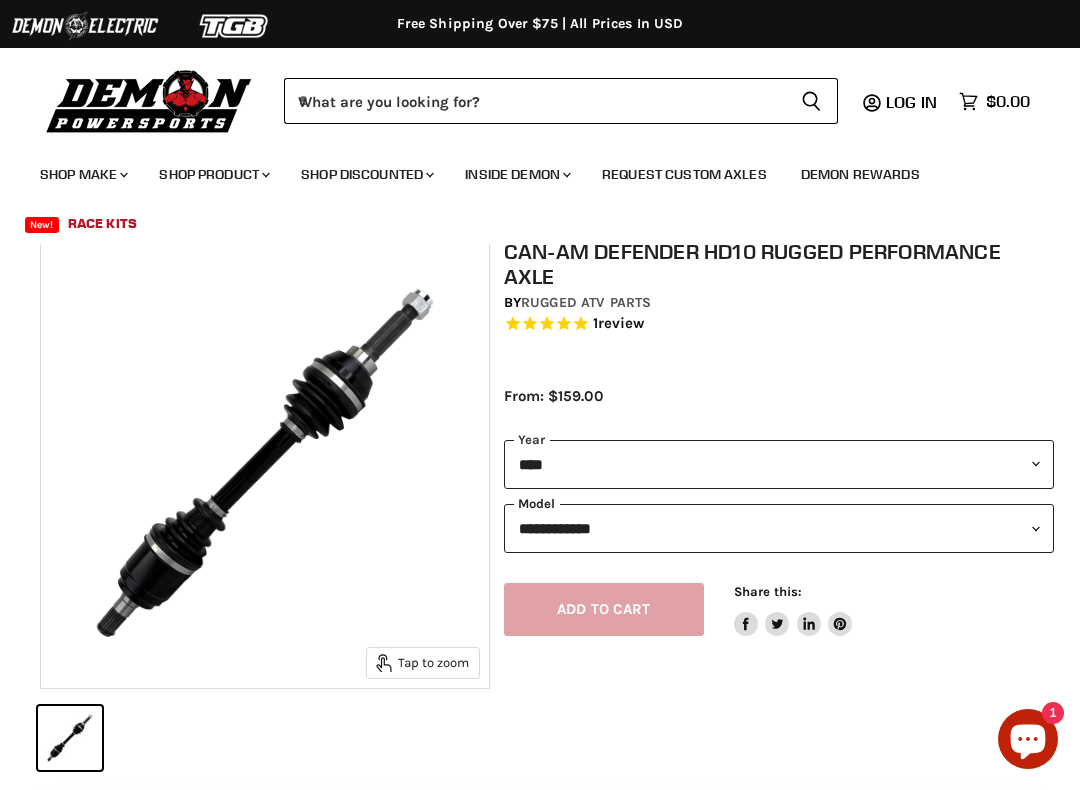 click on "**********" at bounding box center (779, 528) 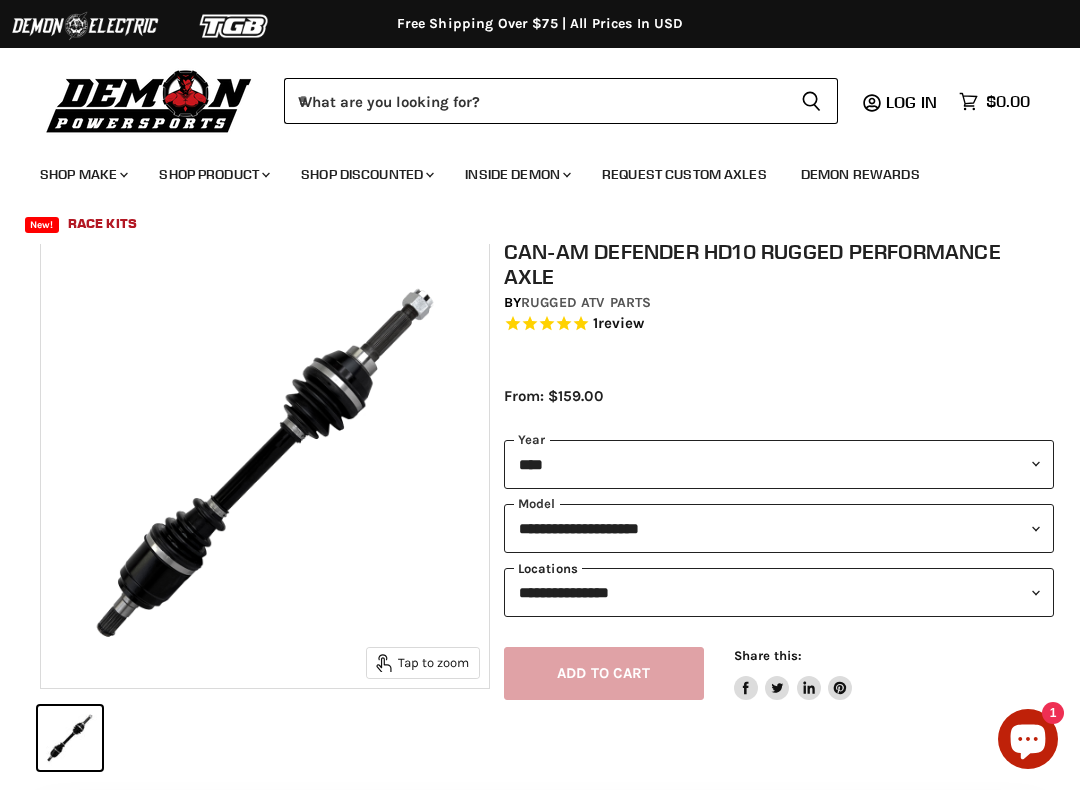 click on "**********" at bounding box center [779, 592] 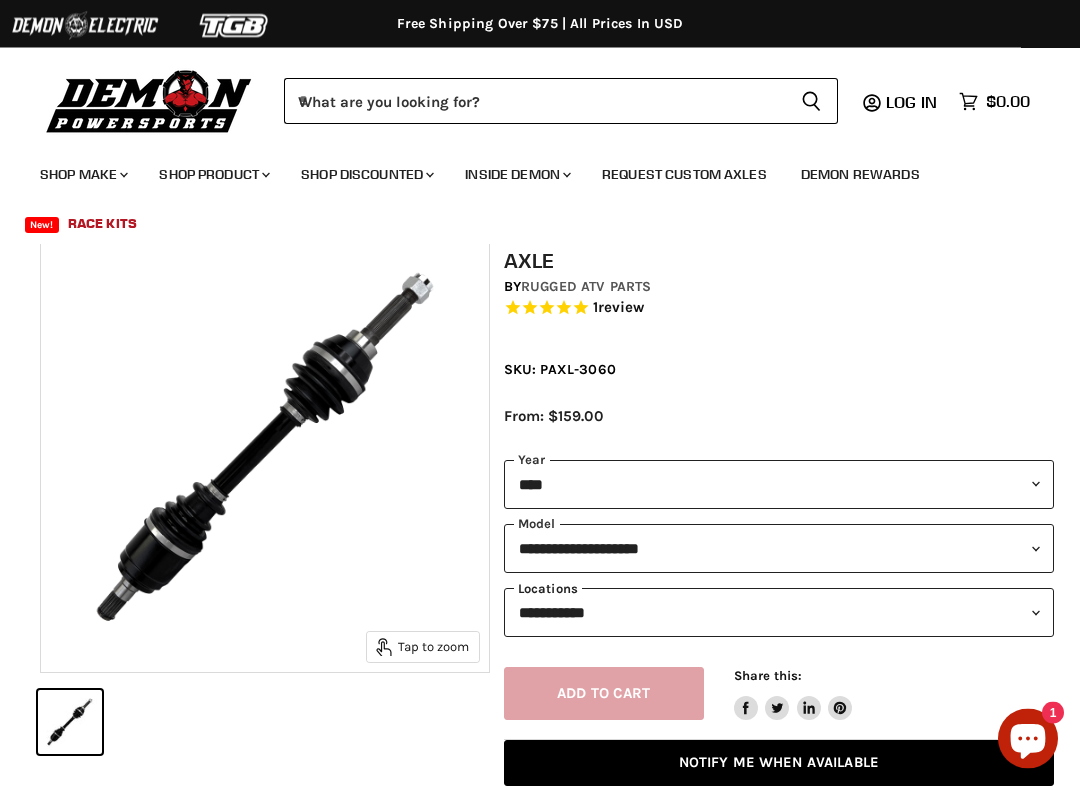 scroll, scrollTop: 99, scrollLeft: 0, axis: vertical 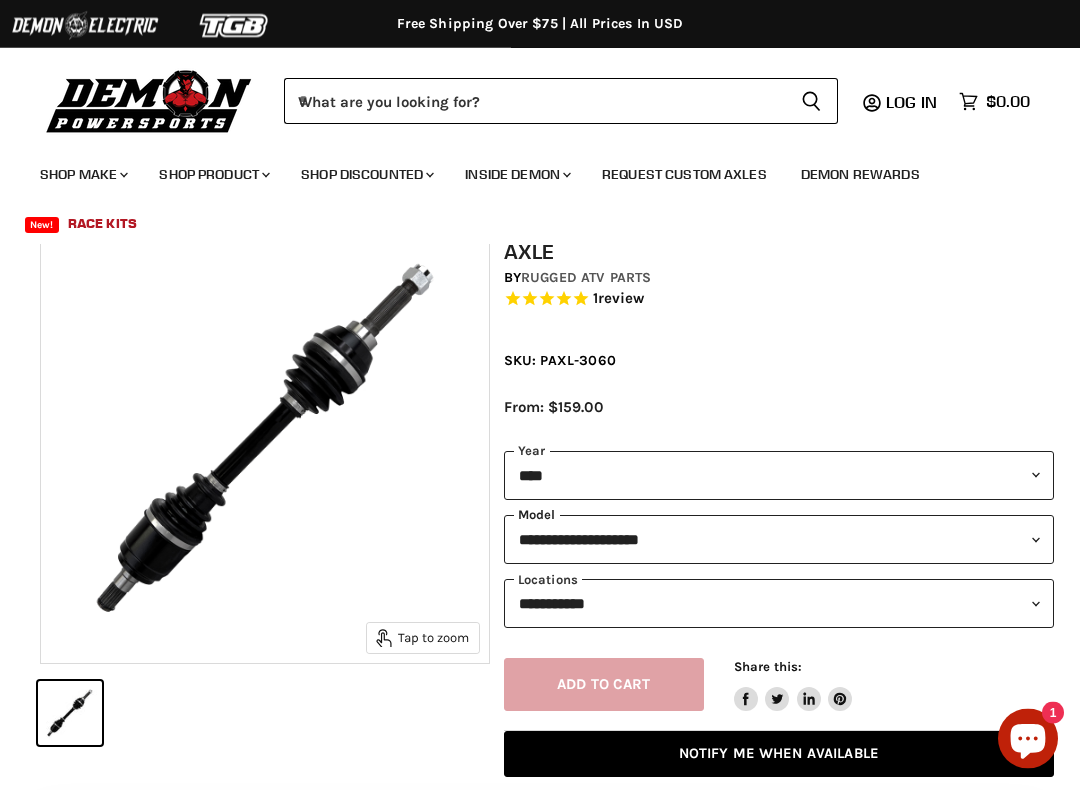 click on "**********" at bounding box center (779, 540) 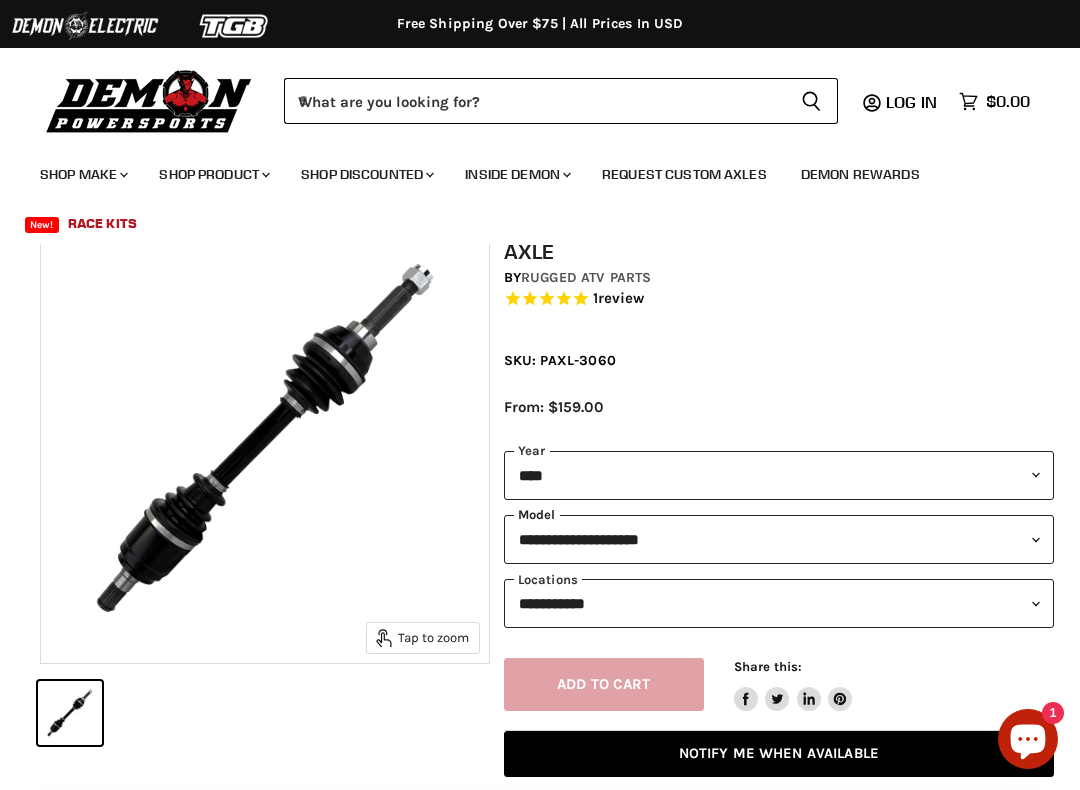 select on "**********" 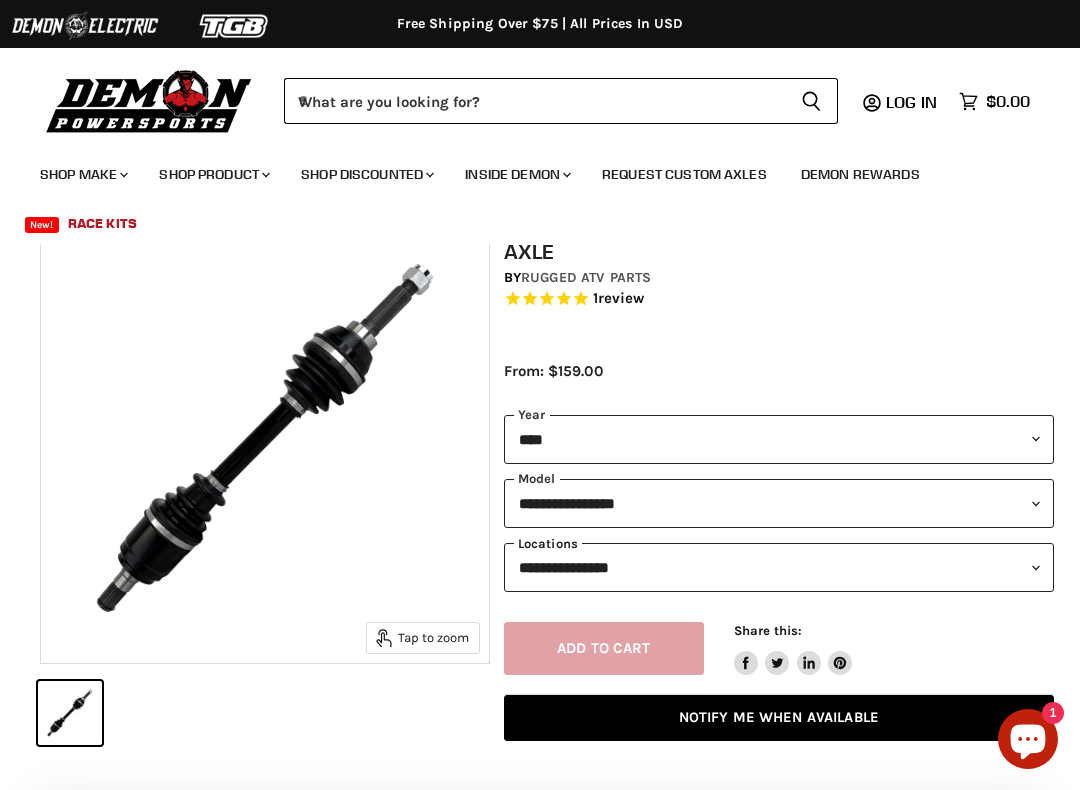 click on "**********" at bounding box center [779, 567] 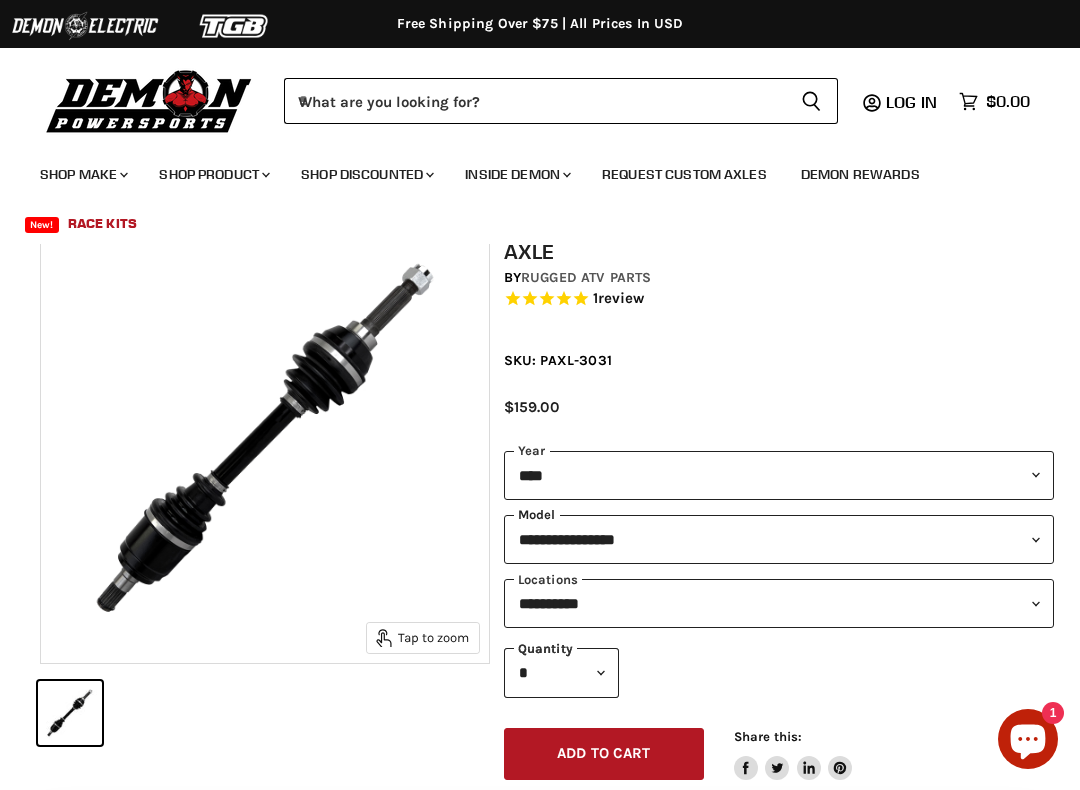 click on "**********" at bounding box center [779, 539] 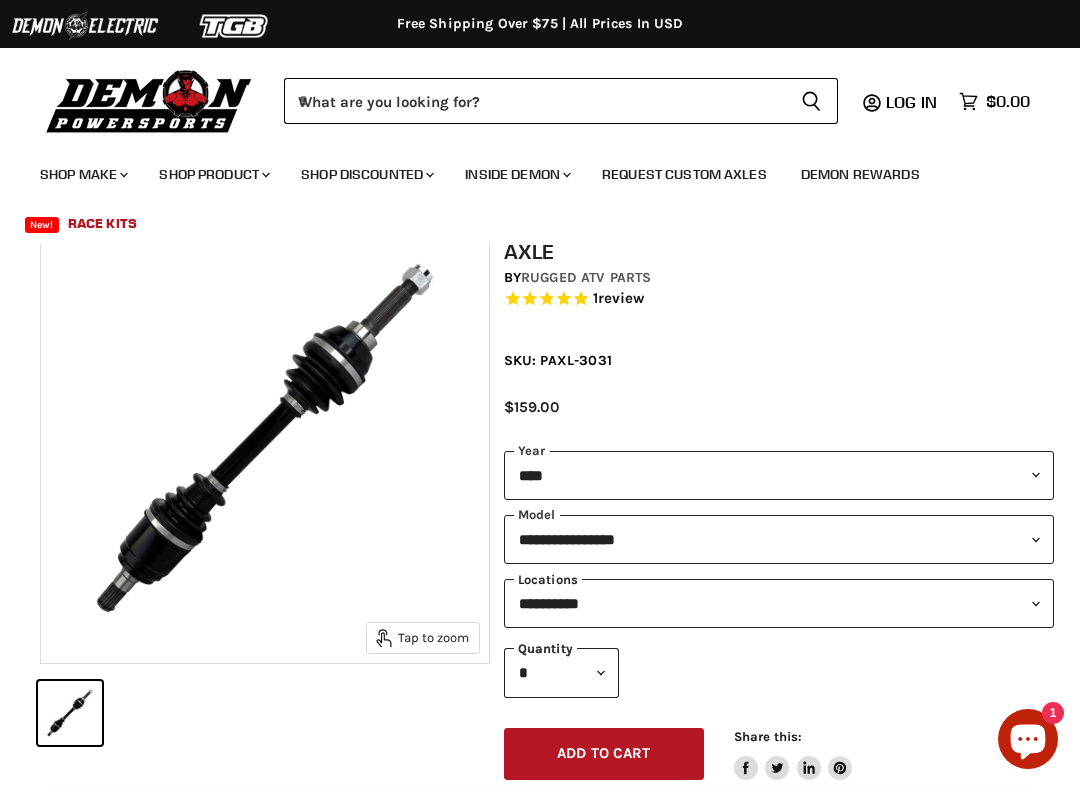 click on "**********" at bounding box center [779, 603] 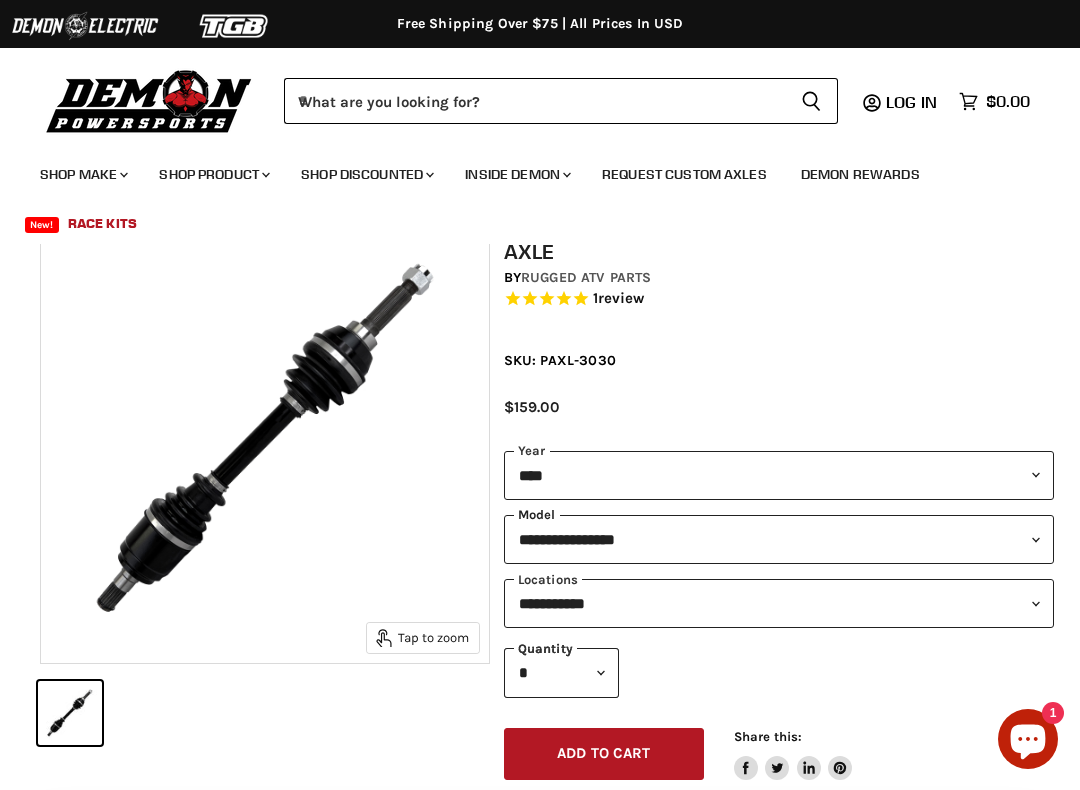 click on "**********" at bounding box center (779, 539) 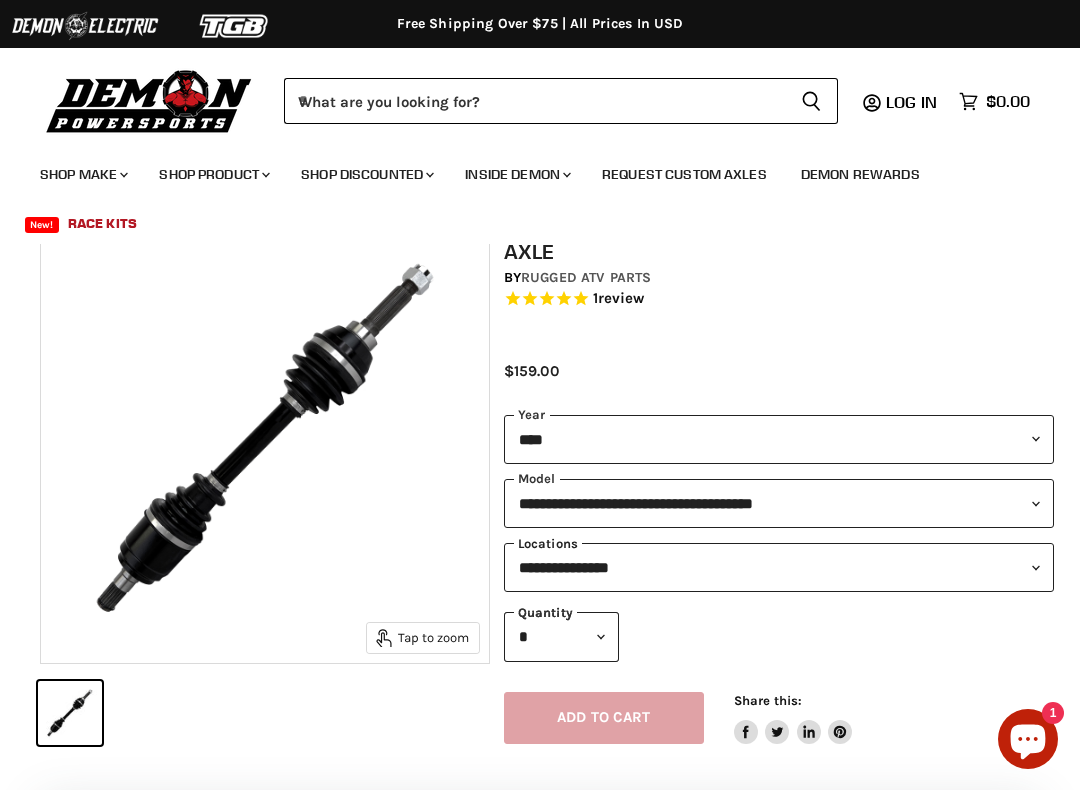 click on "**********" at bounding box center [779, 567] 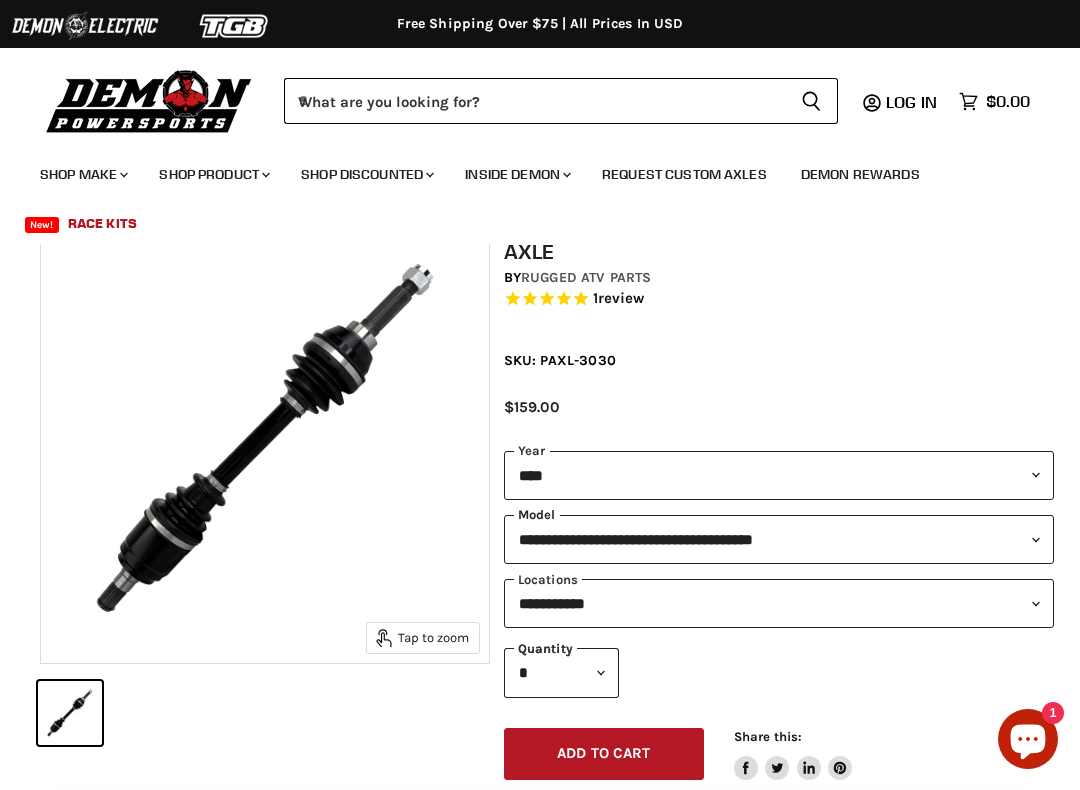click on "**********" at bounding box center [779, 539] 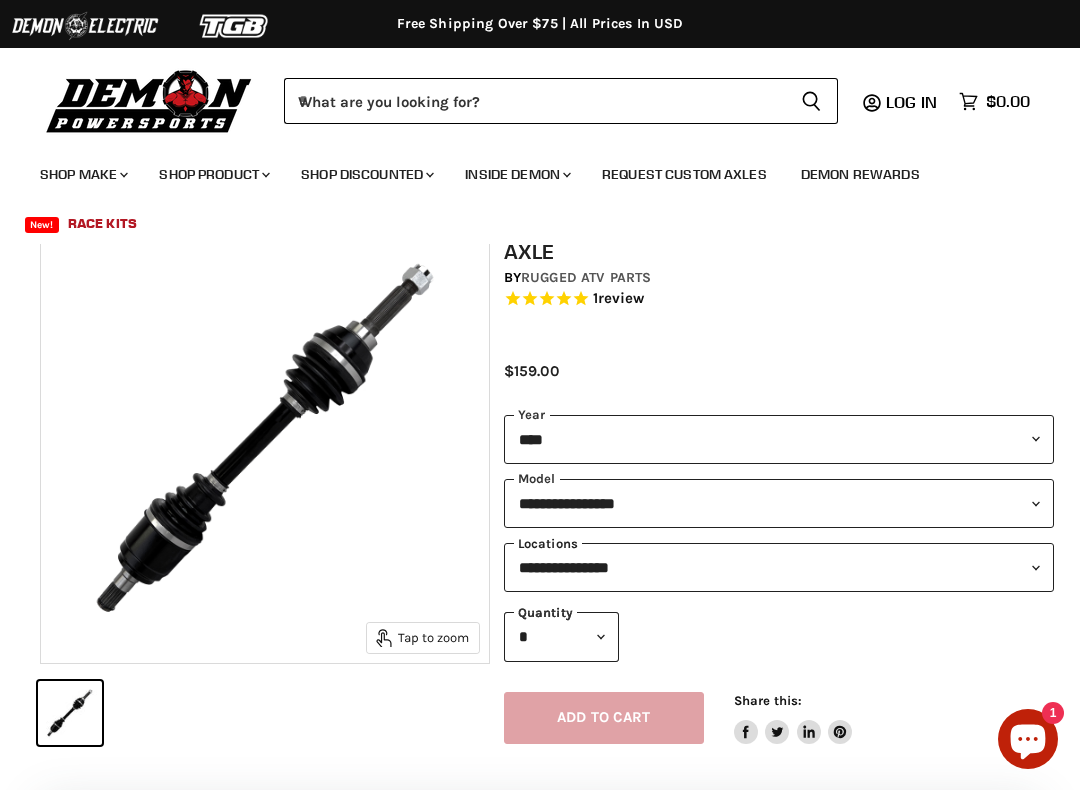click on "**********" at bounding box center [779, 567] 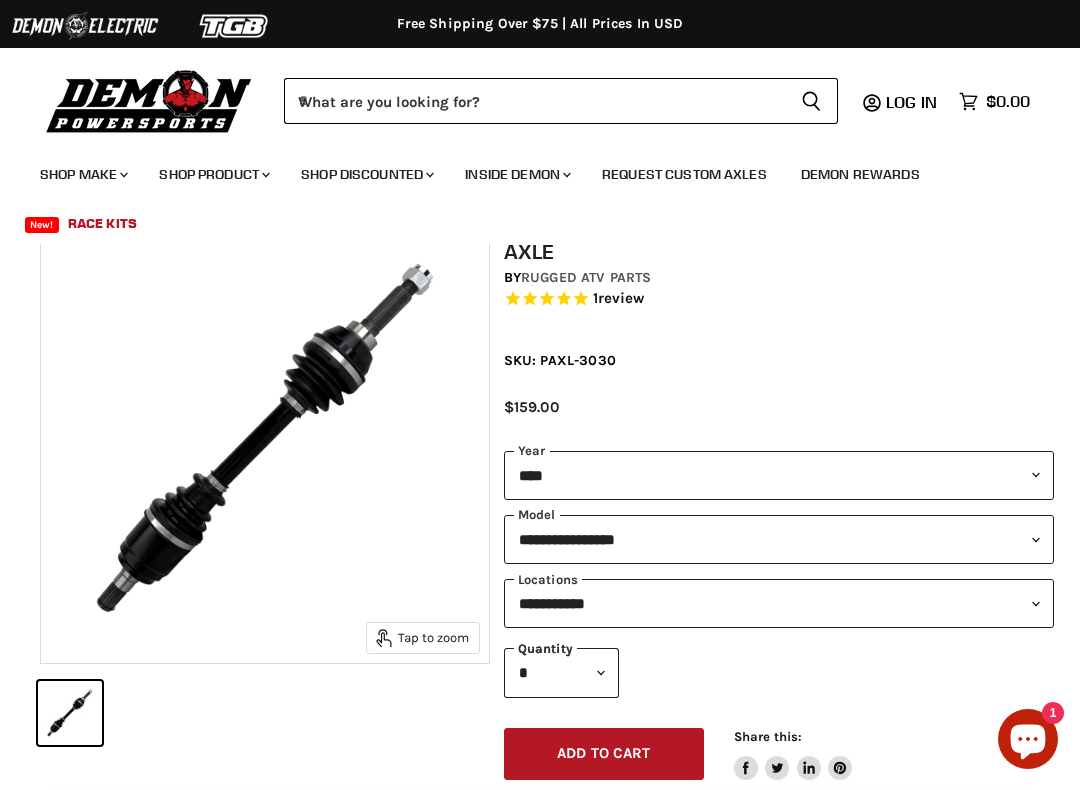 click on "**********" at bounding box center (779, 539) 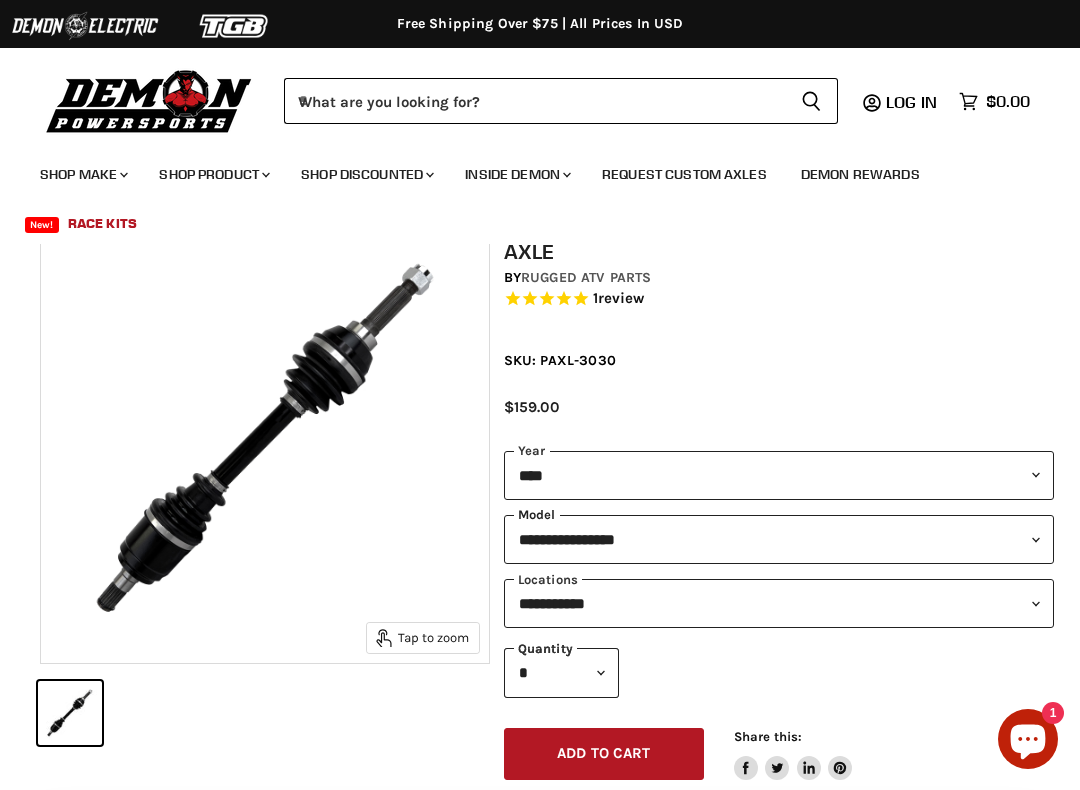 select on "**********" 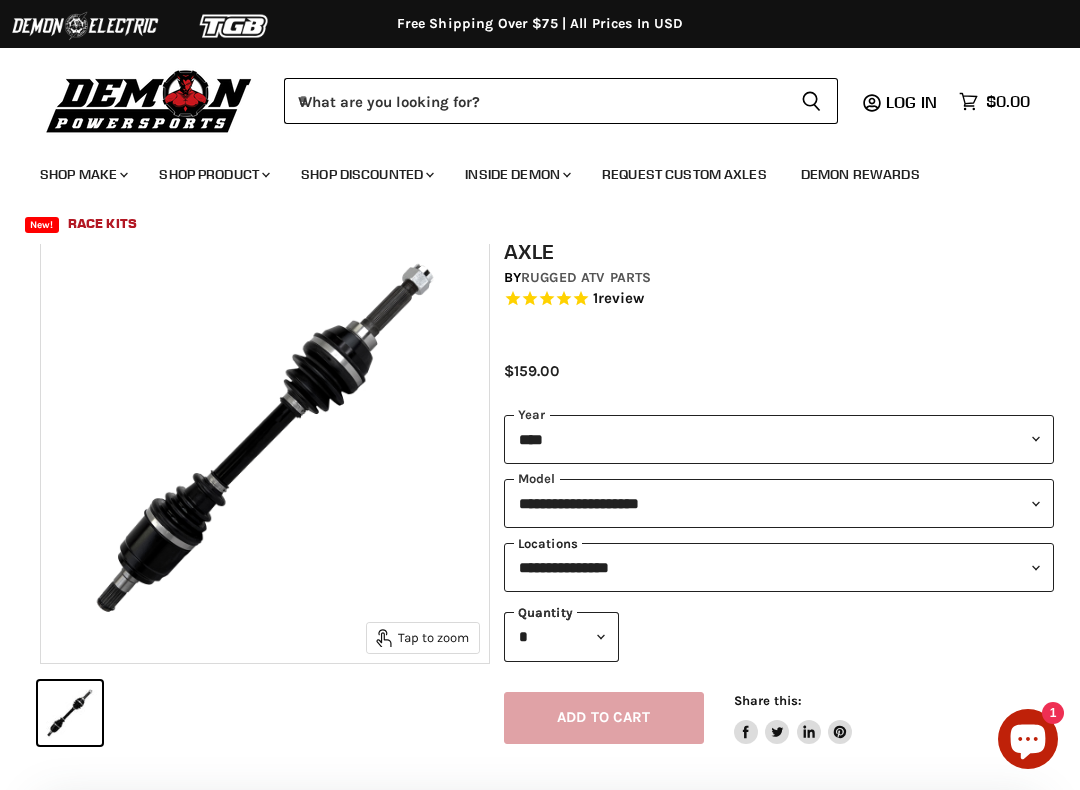 click on "**********" at bounding box center (779, 567) 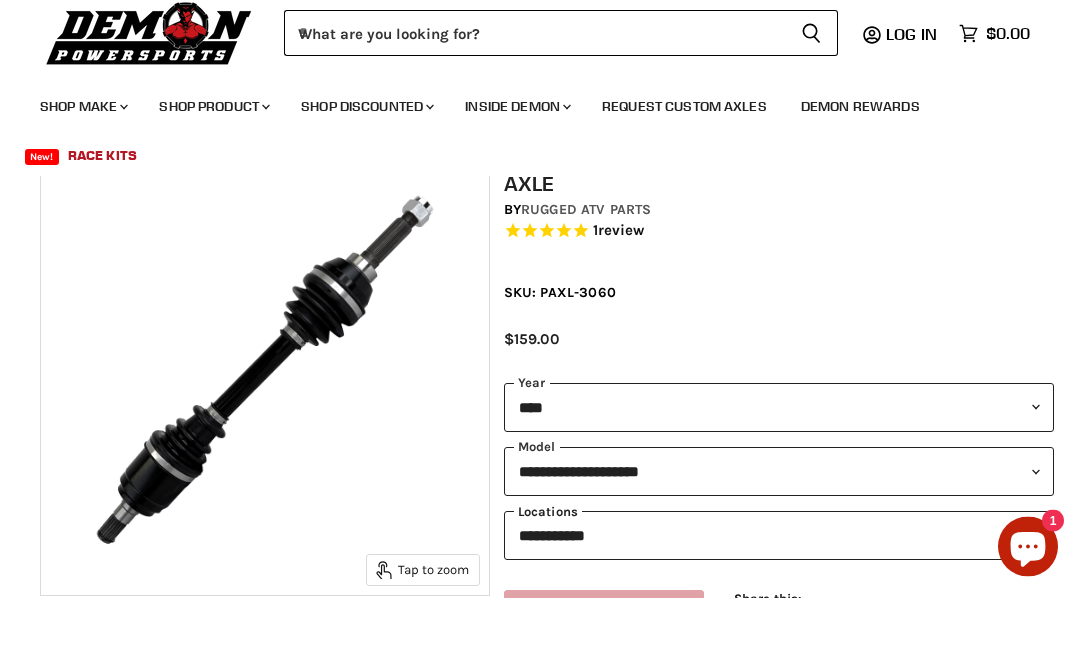 scroll, scrollTop: 168, scrollLeft: 0, axis: vertical 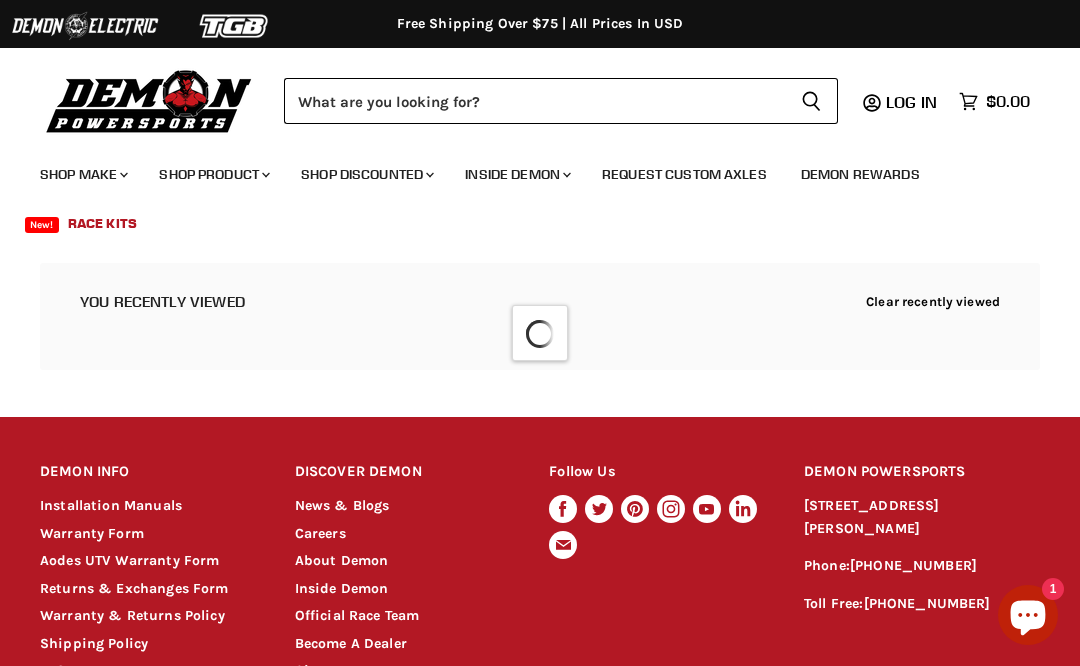 select on "**********" 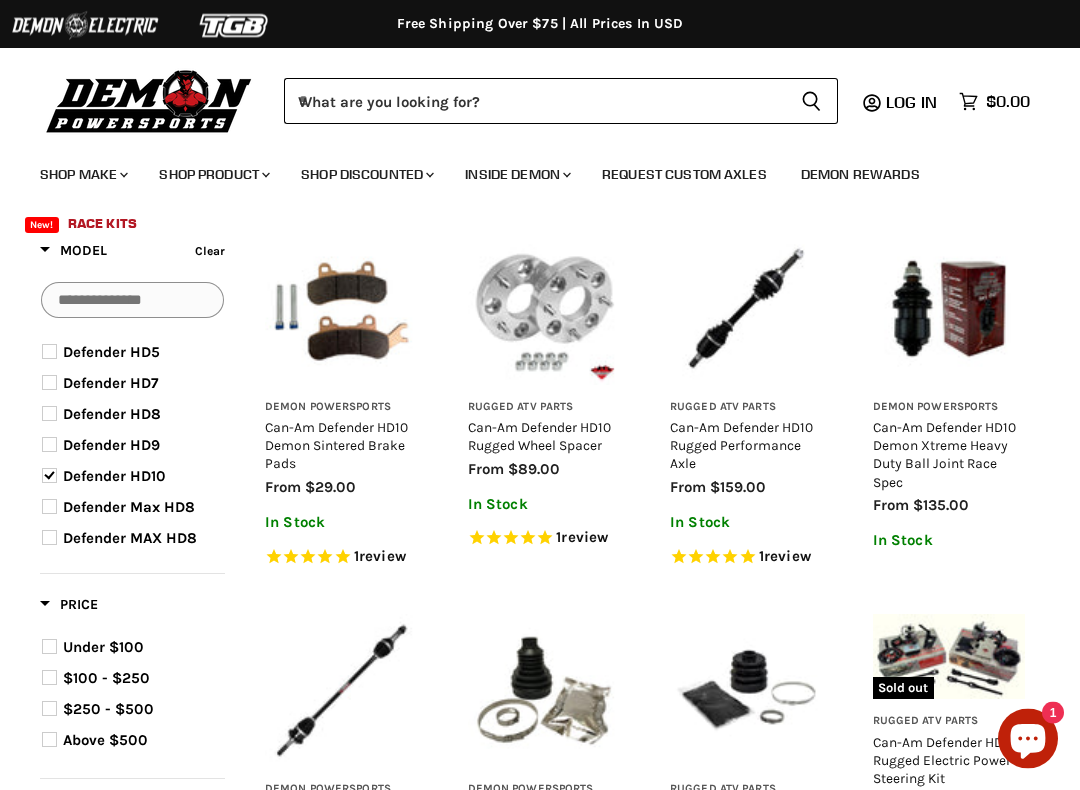 scroll, scrollTop: 0, scrollLeft: 0, axis: both 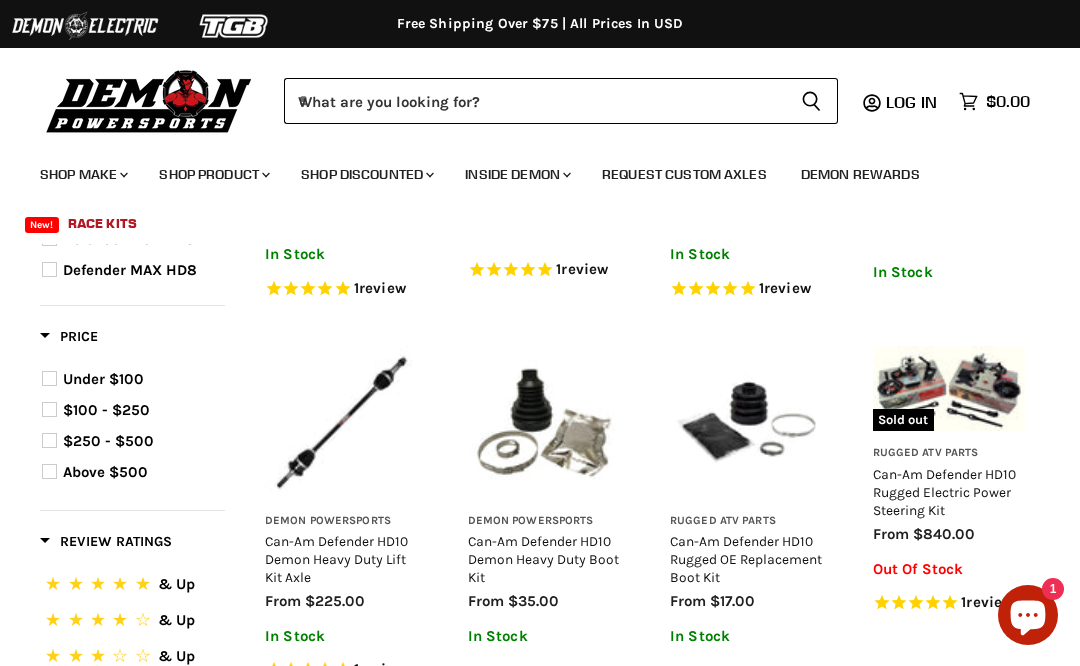 click on "Can-Am Defender HD10 Demon Heavy Duty Lift Kit Axle" at bounding box center [336, 559] 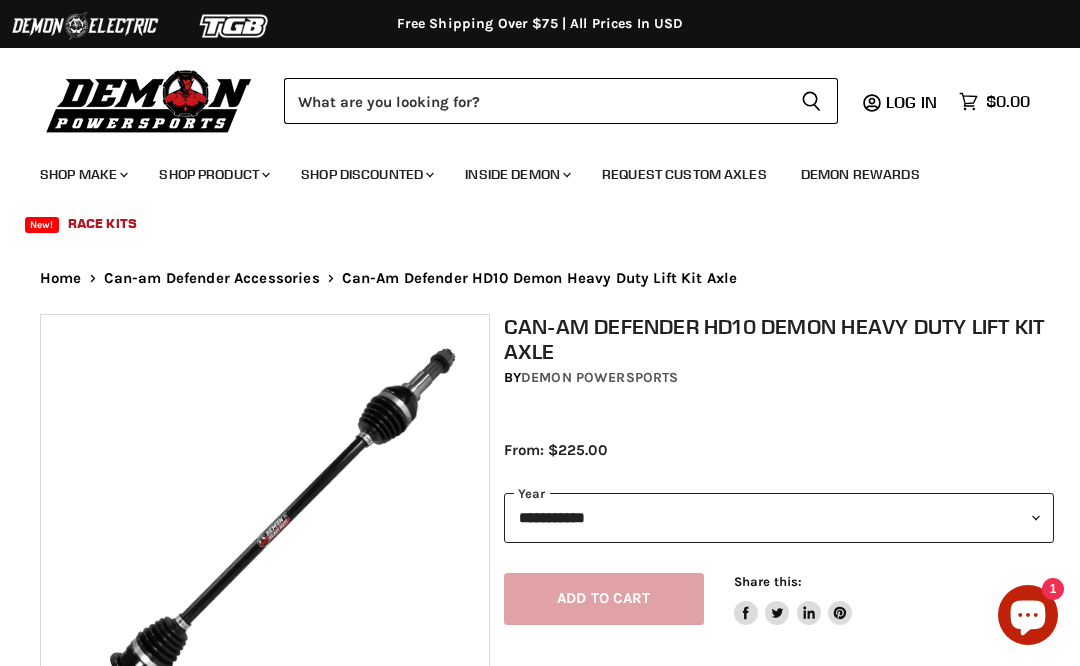 select on "******" 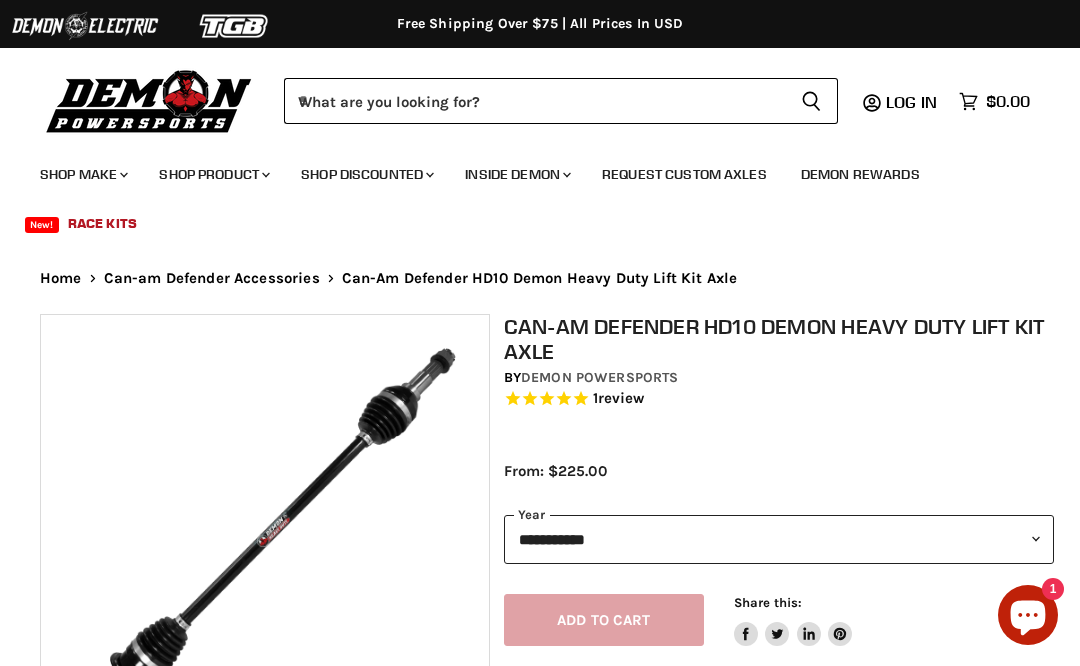 scroll, scrollTop: 0, scrollLeft: 0, axis: both 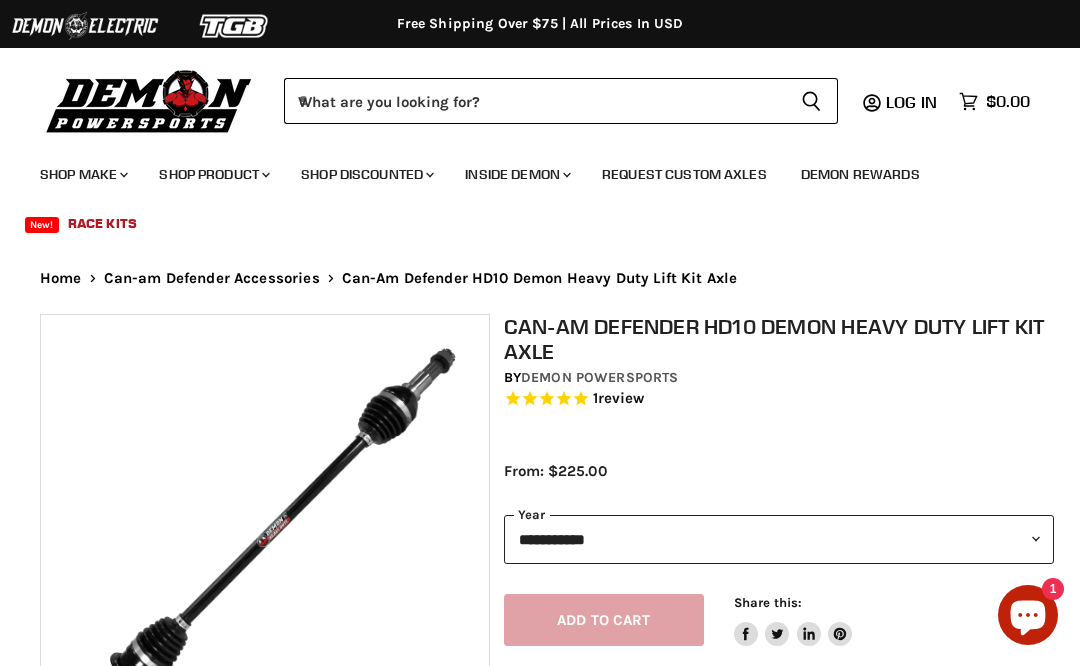 click on "**********" at bounding box center (779, 539) 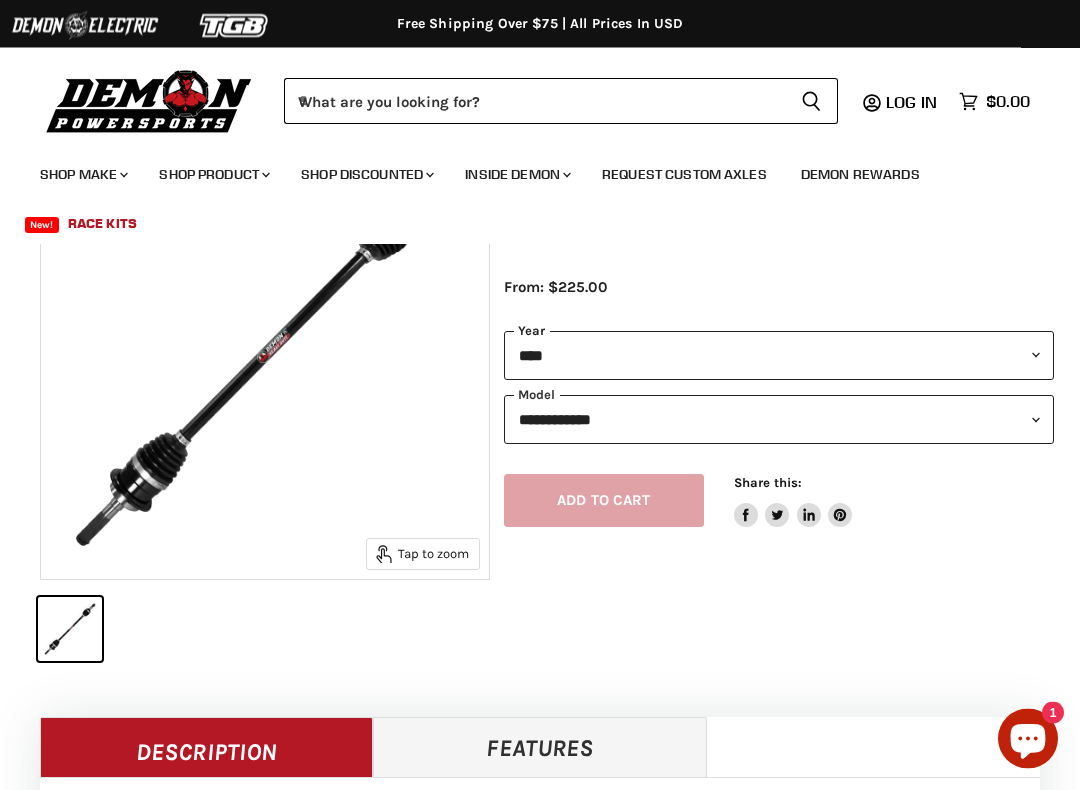 scroll, scrollTop: 183, scrollLeft: 0, axis: vertical 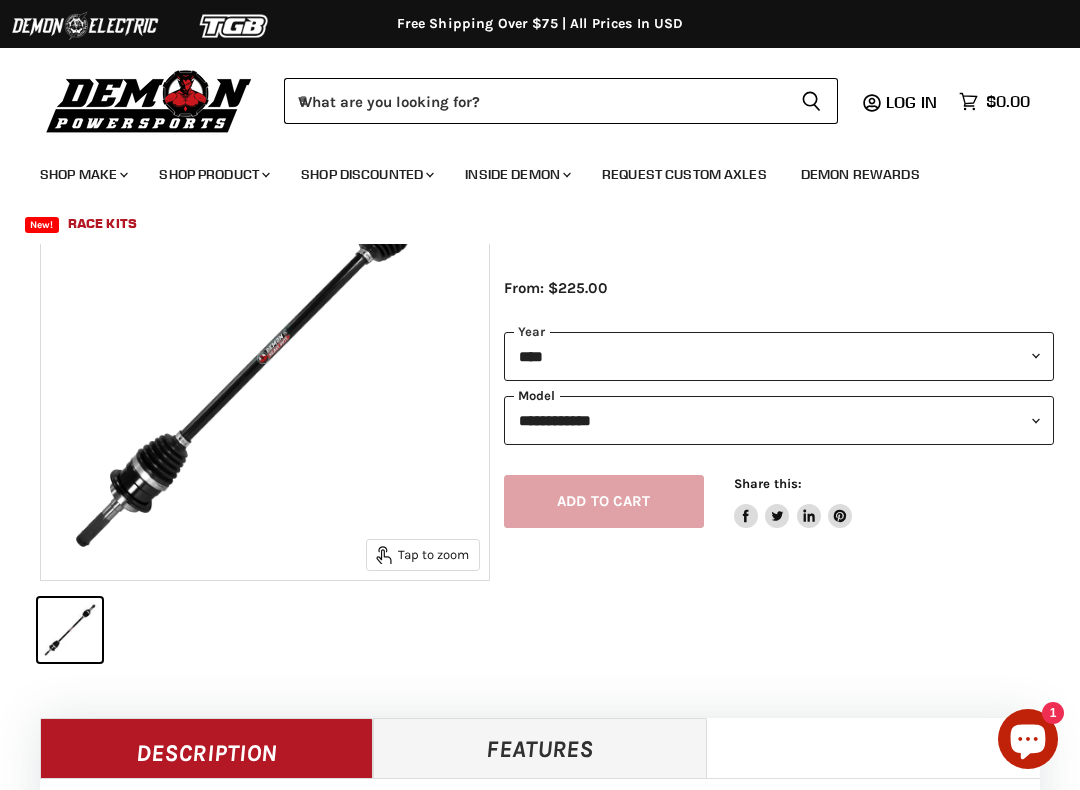click on "**********" at bounding box center [779, 420] 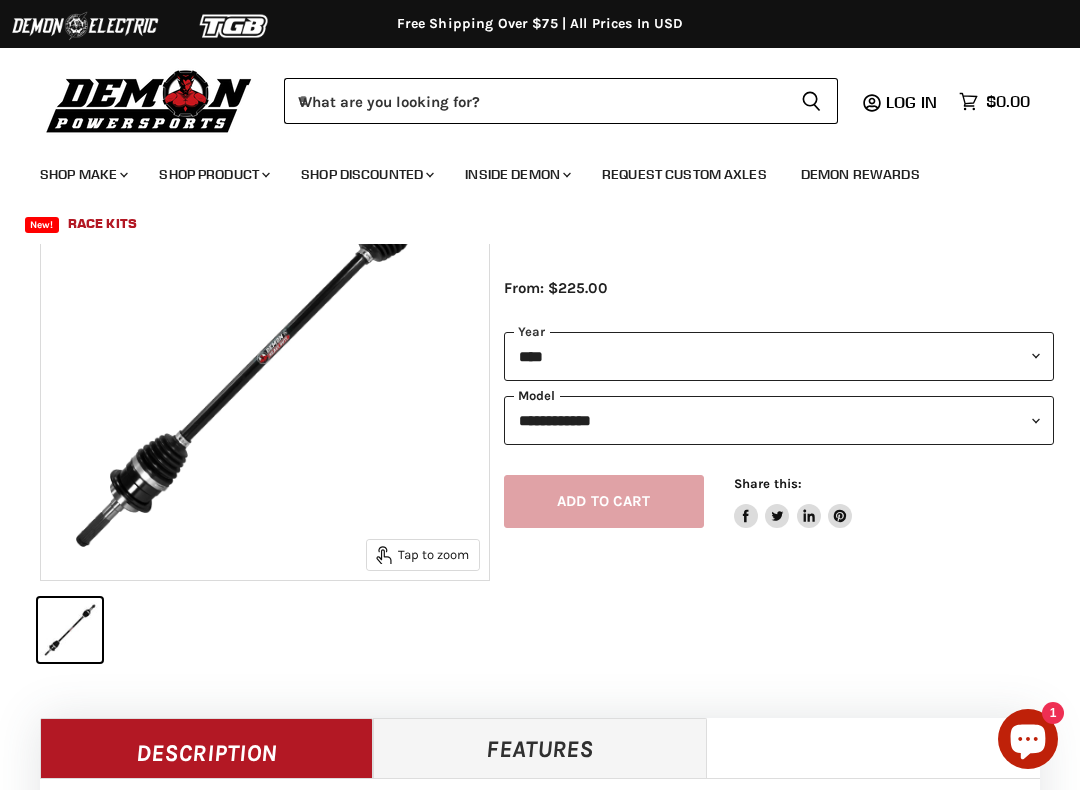 select on "**********" 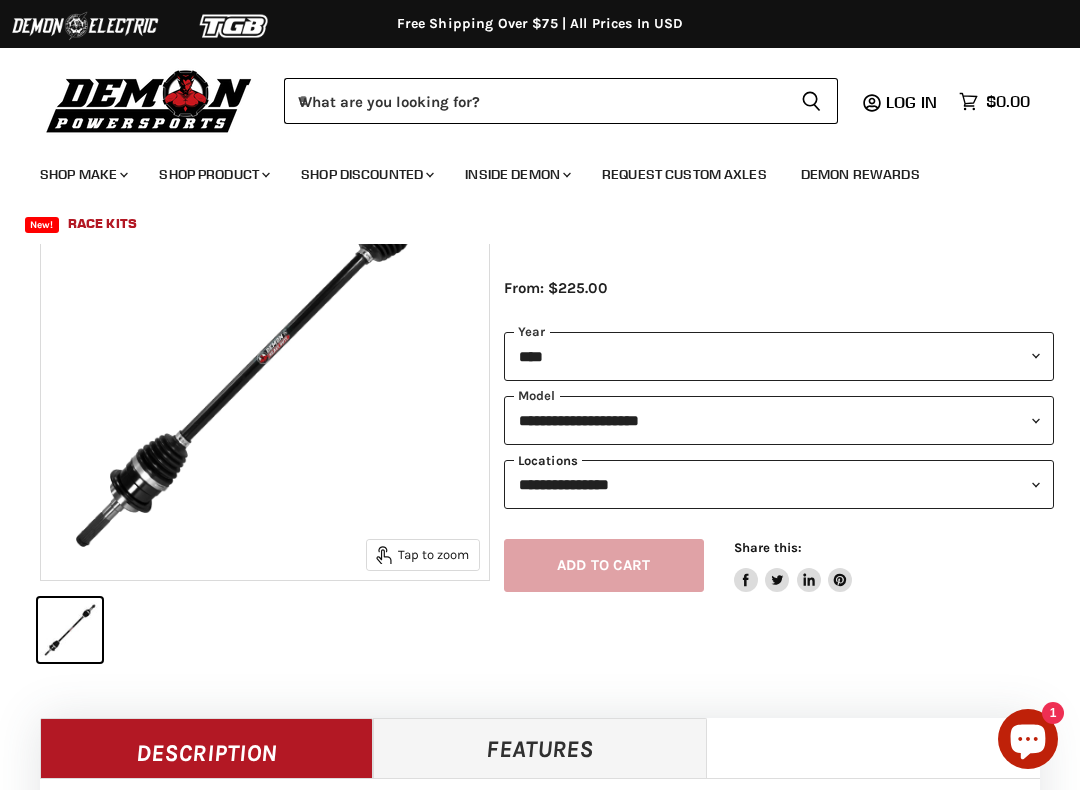 click on "**********" at bounding box center (779, 484) 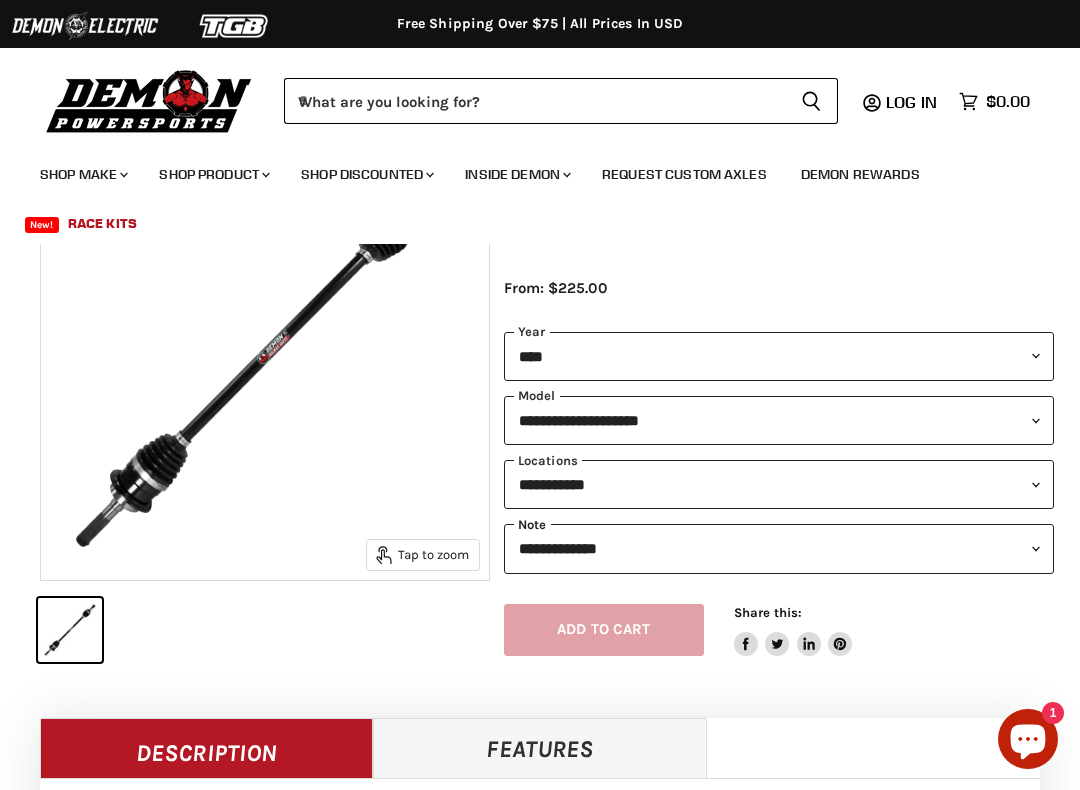 click on "**********" at bounding box center [779, 548] 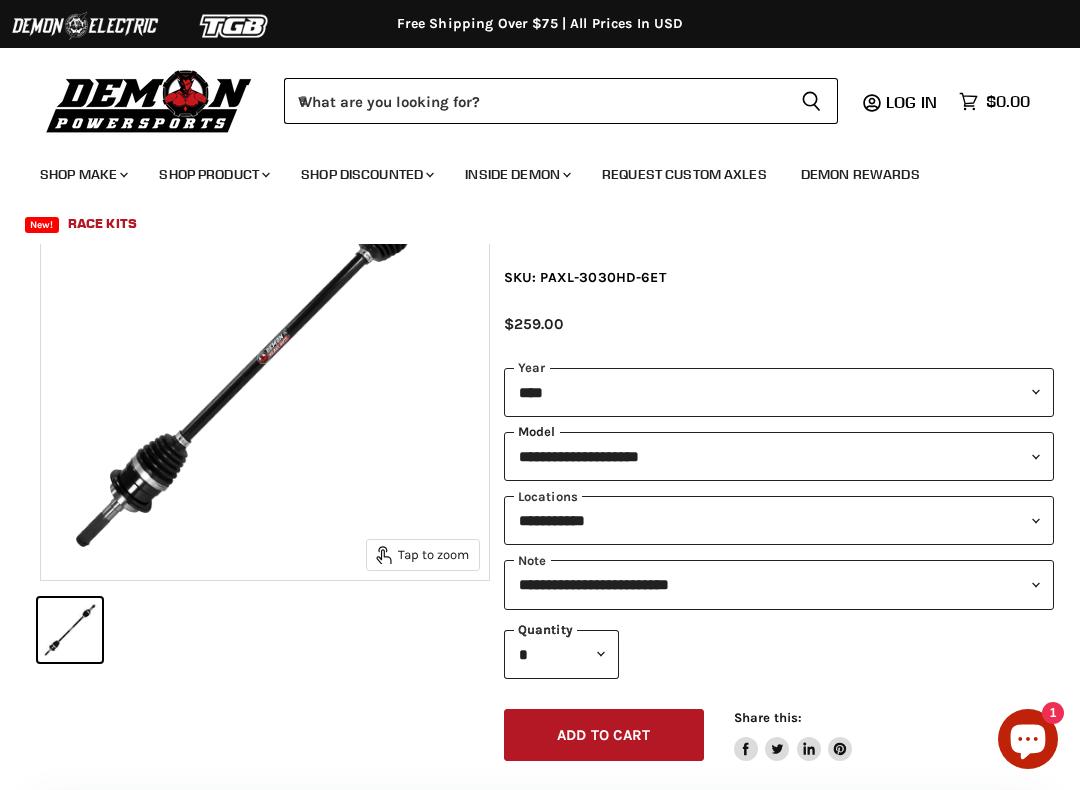 click on "**********" at bounding box center [779, 456] 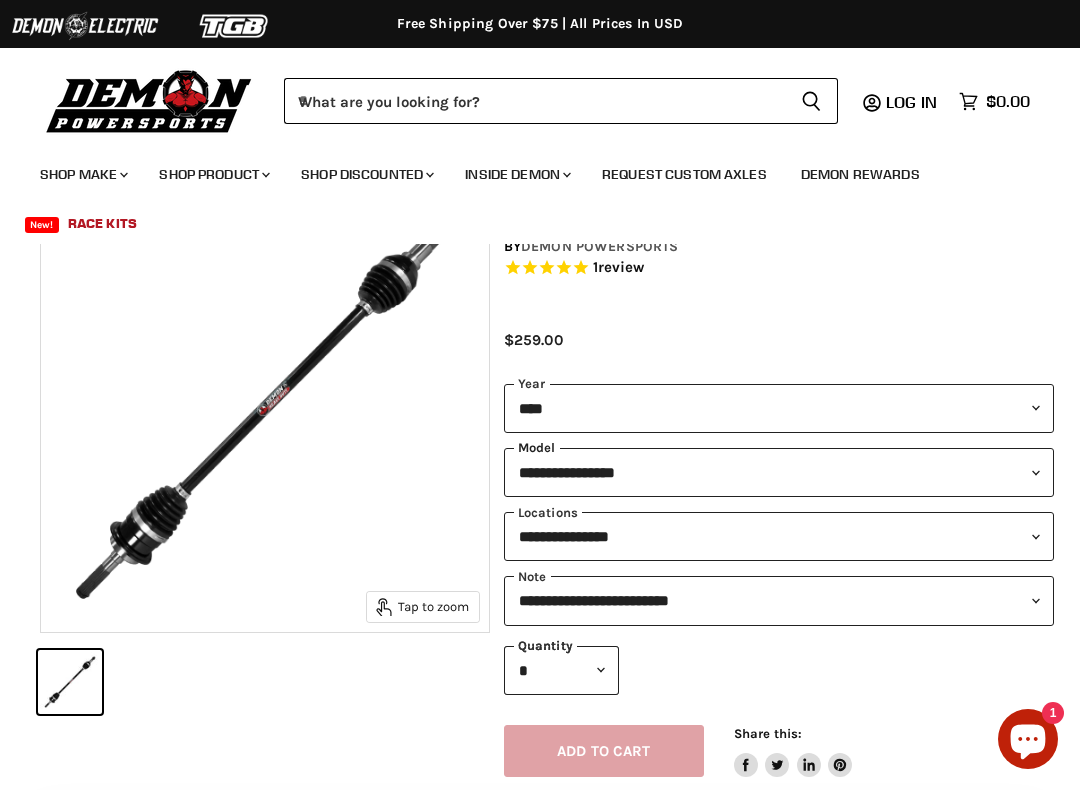 scroll, scrollTop: 130, scrollLeft: 0, axis: vertical 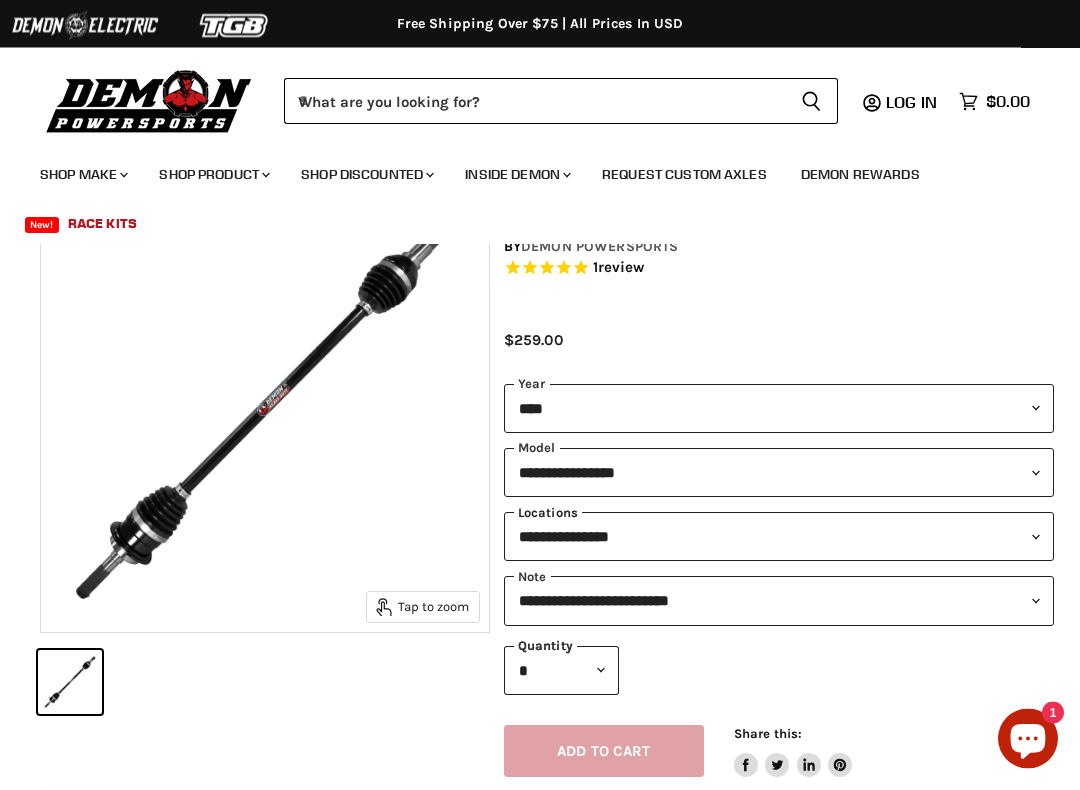 click on "**********" at bounding box center (779, 537) 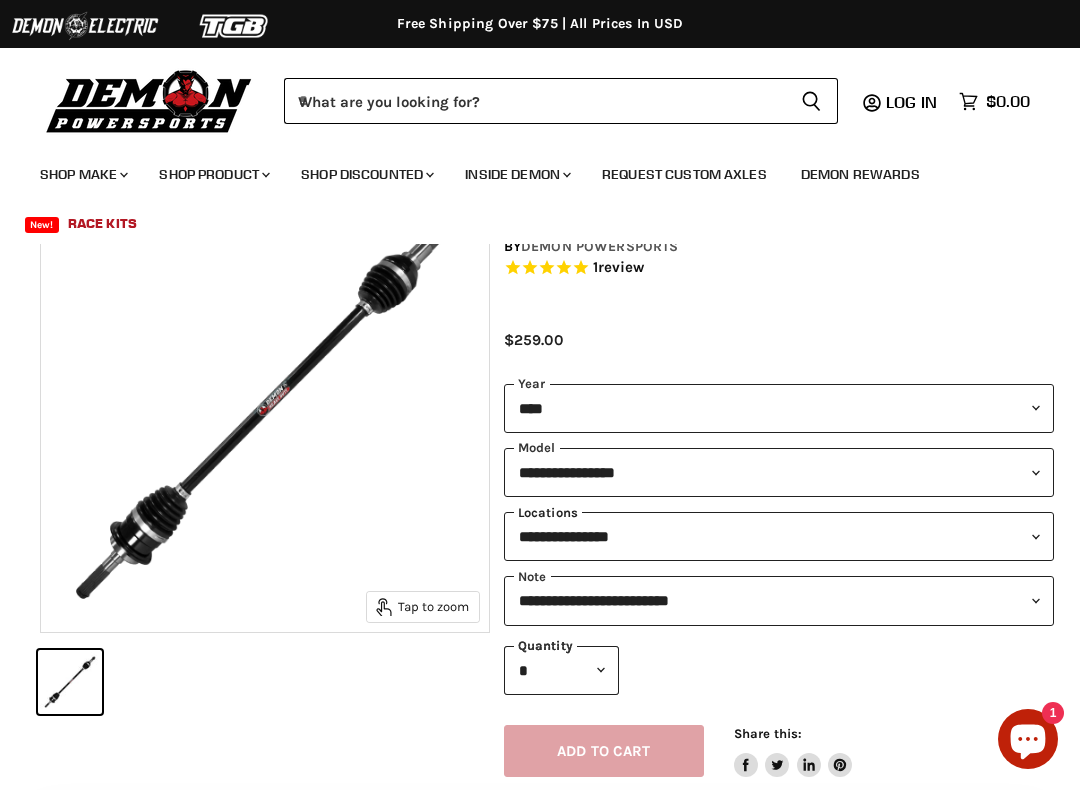 select on "**********" 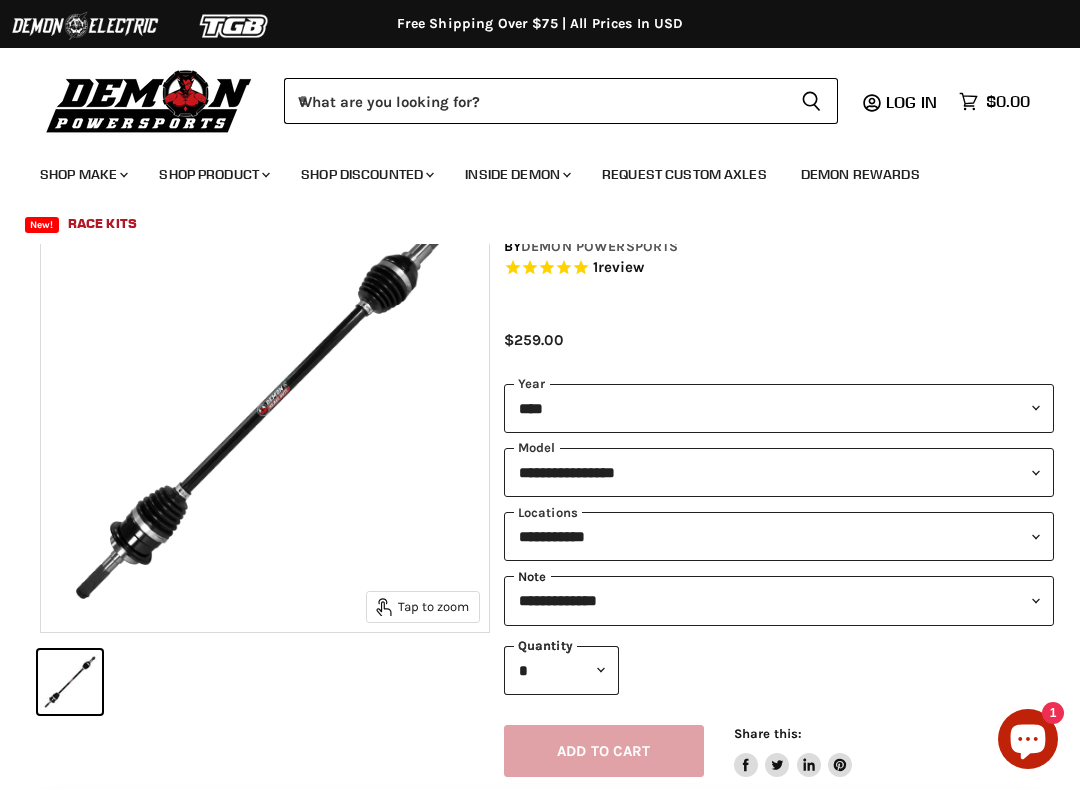 click on "**********" at bounding box center (779, 600) 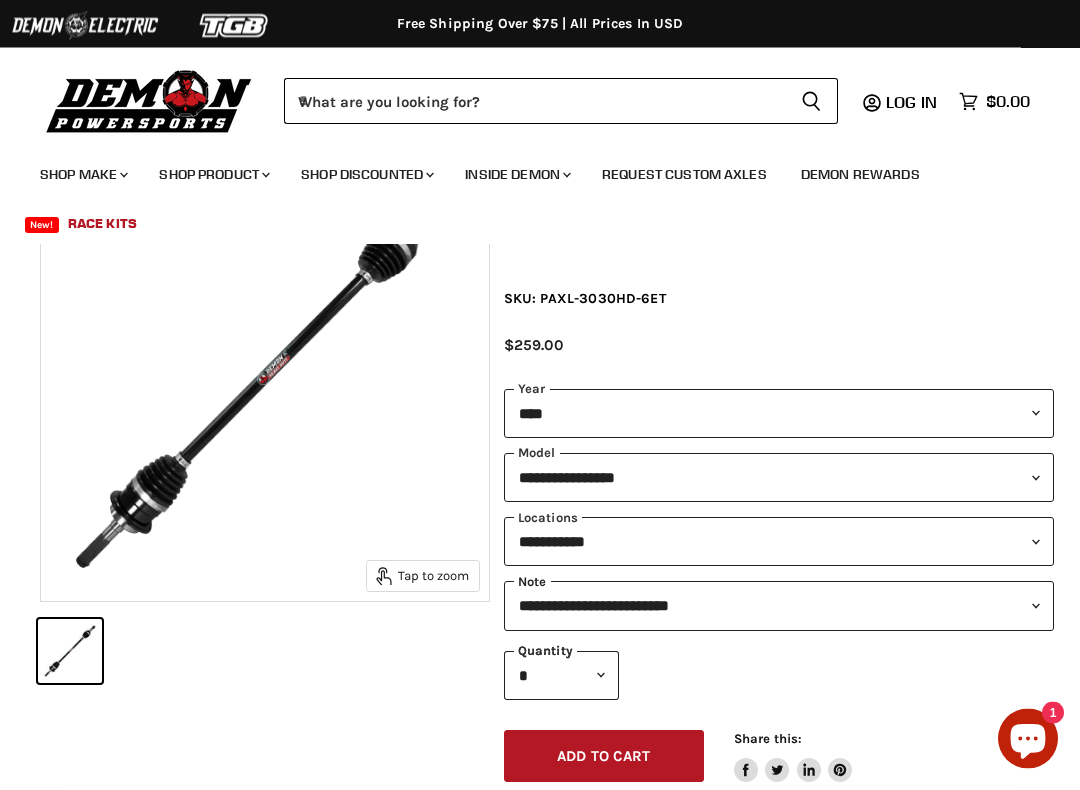 scroll, scrollTop: 162, scrollLeft: 0, axis: vertical 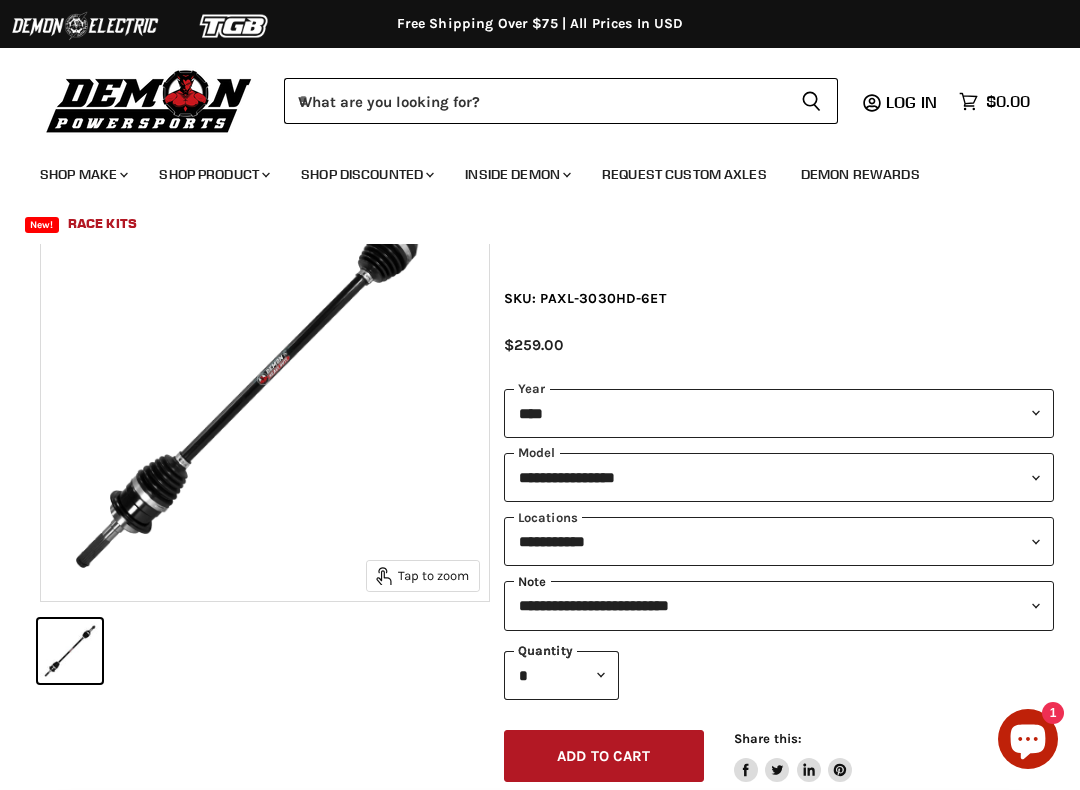click on "**********" at bounding box center (779, 605) 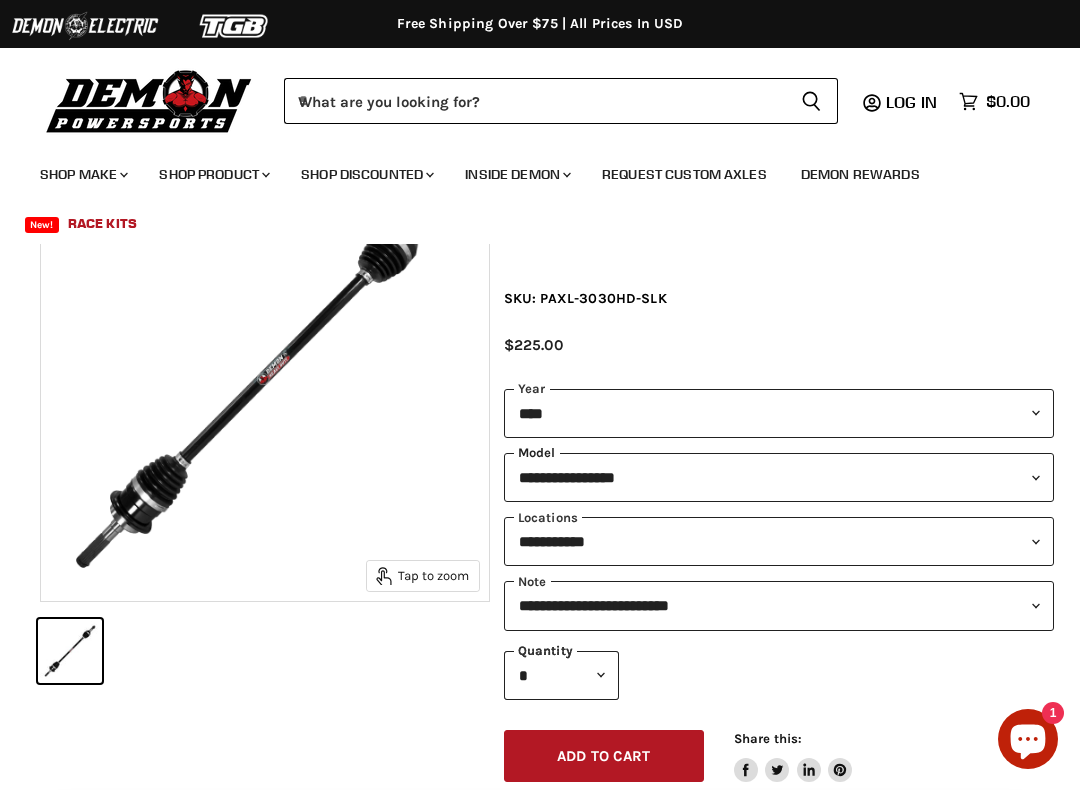 click on "**********" at bounding box center [779, 477] 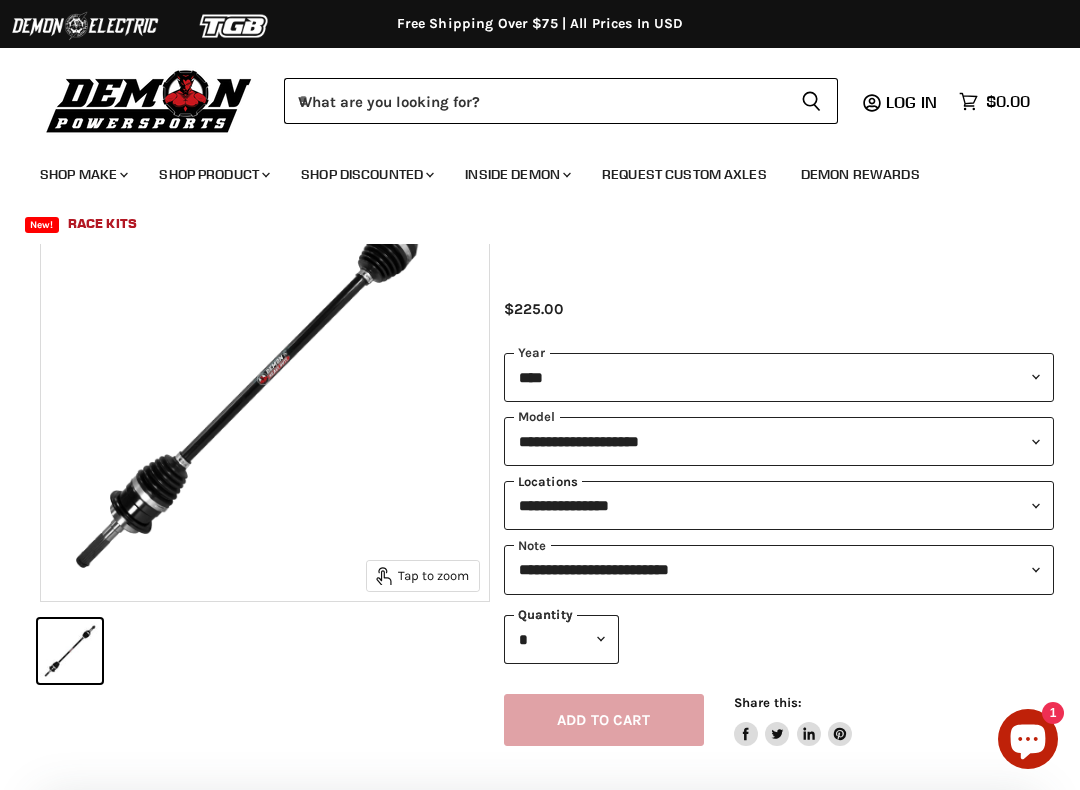 click on "**********" at bounding box center (779, 505) 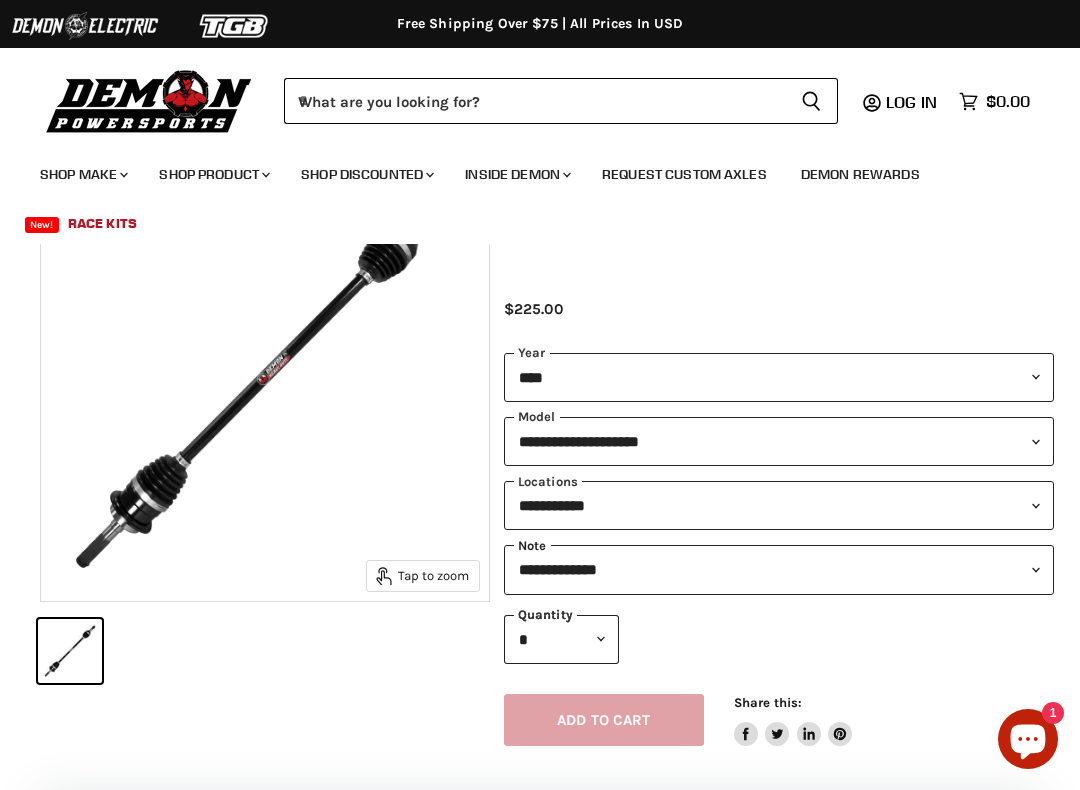 click on "**********" at bounding box center (779, 569) 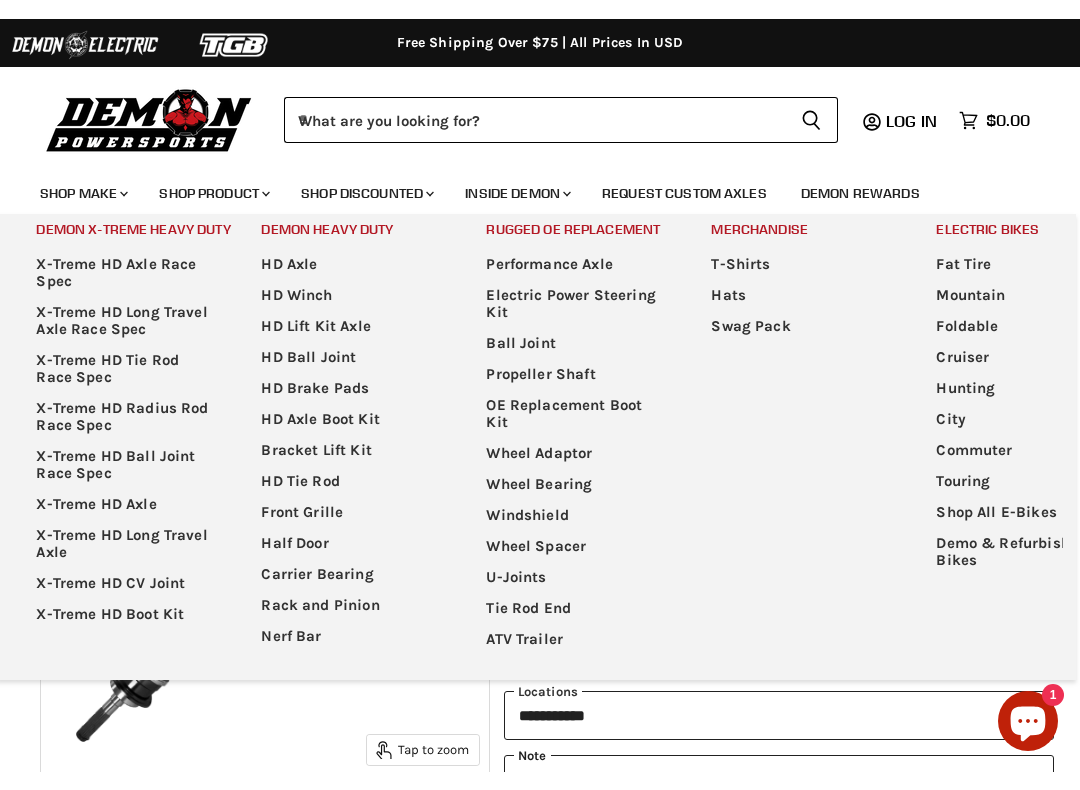 scroll, scrollTop: 0, scrollLeft: 0, axis: both 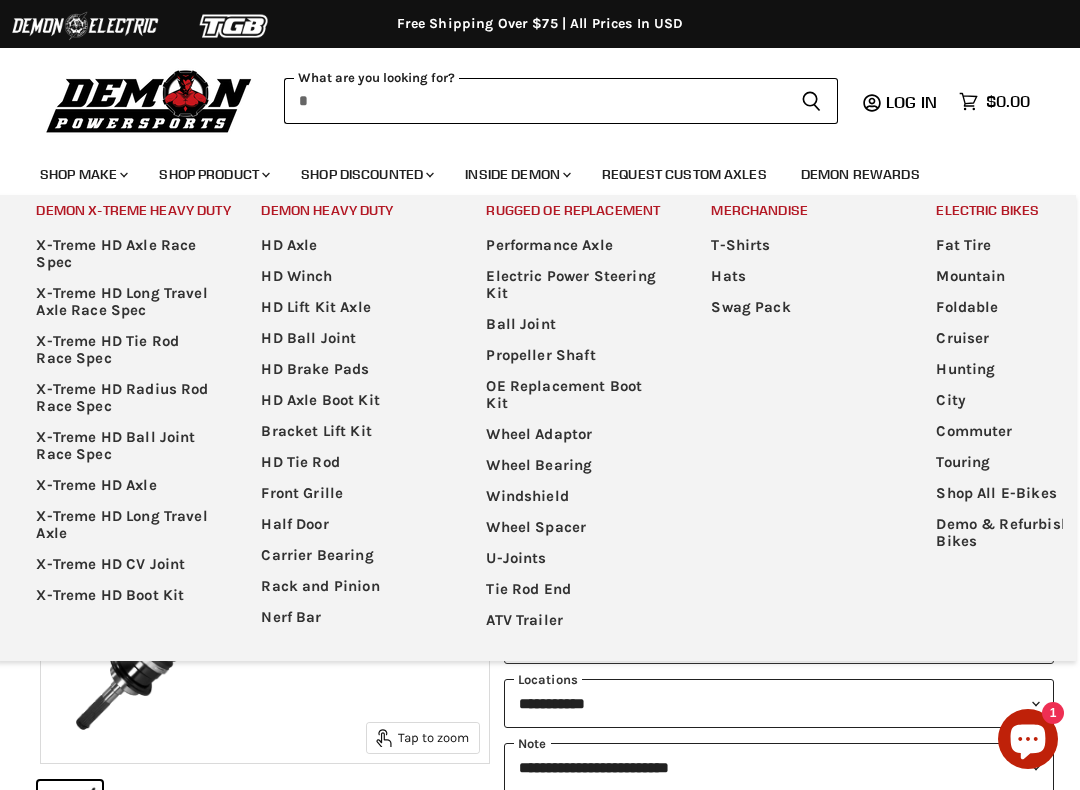 click at bounding box center [534, 101] 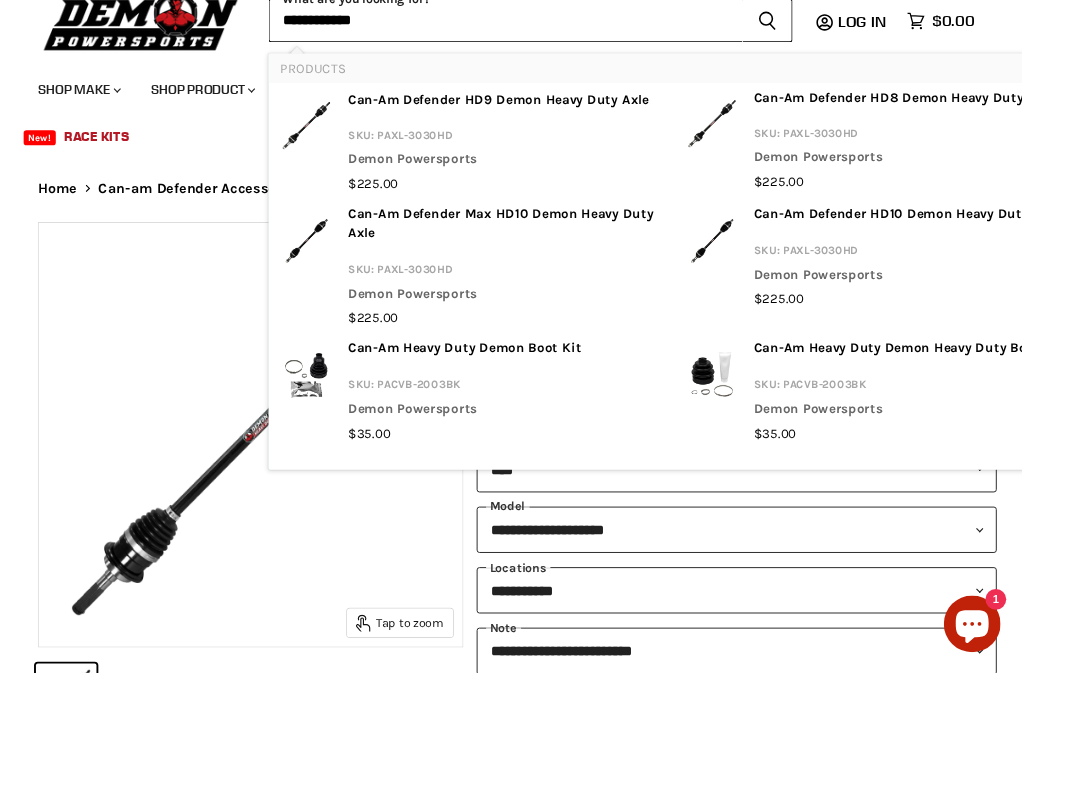 click on "**********" at bounding box center (534, 101) 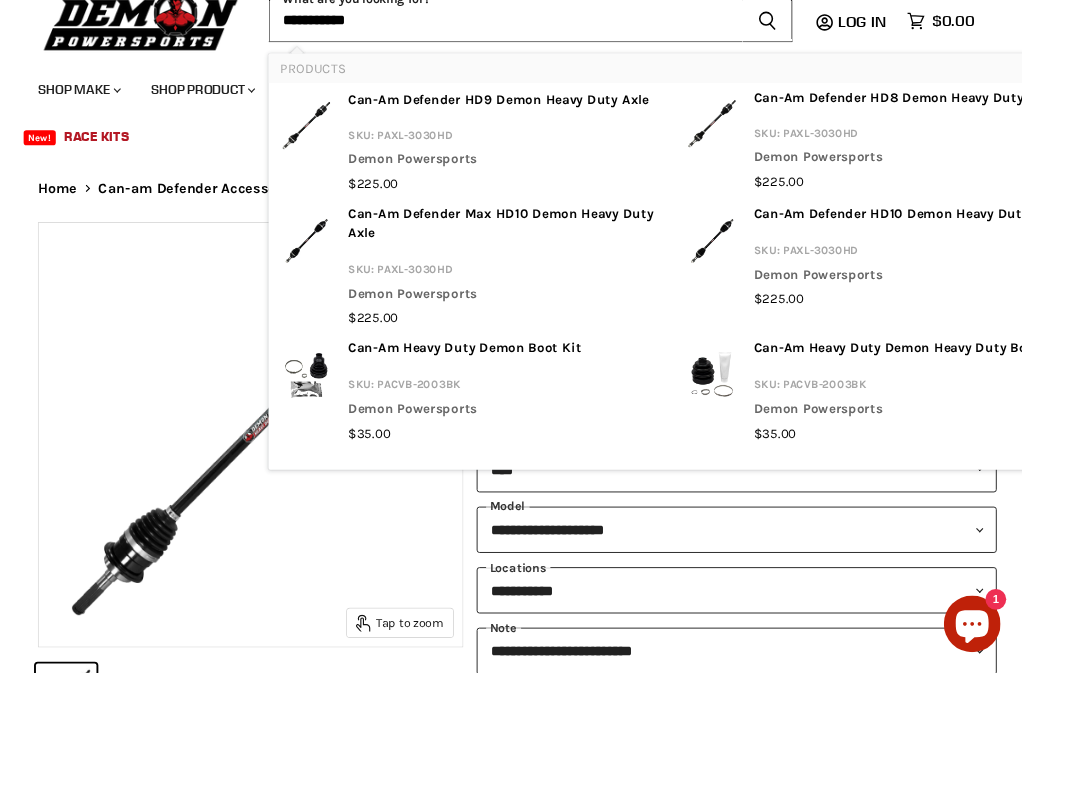 type on "**********" 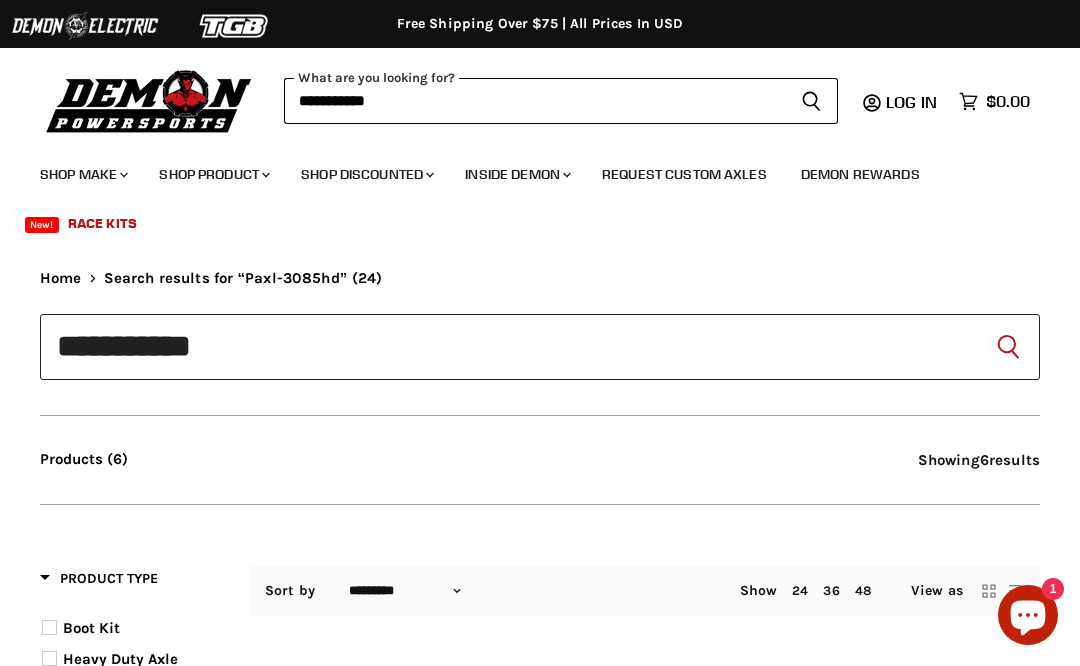 scroll, scrollTop: 0, scrollLeft: 0, axis: both 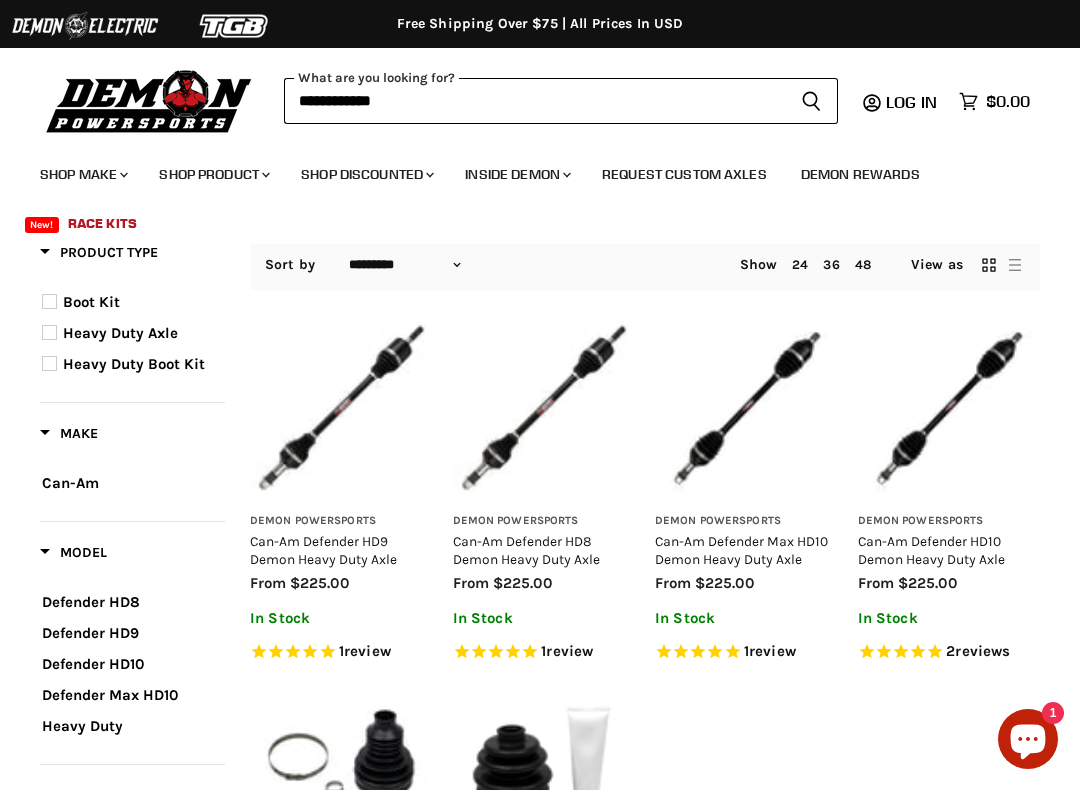 click on "Can-Am Defender HD10 Demon Heavy Duty Axle" at bounding box center [931, 550] 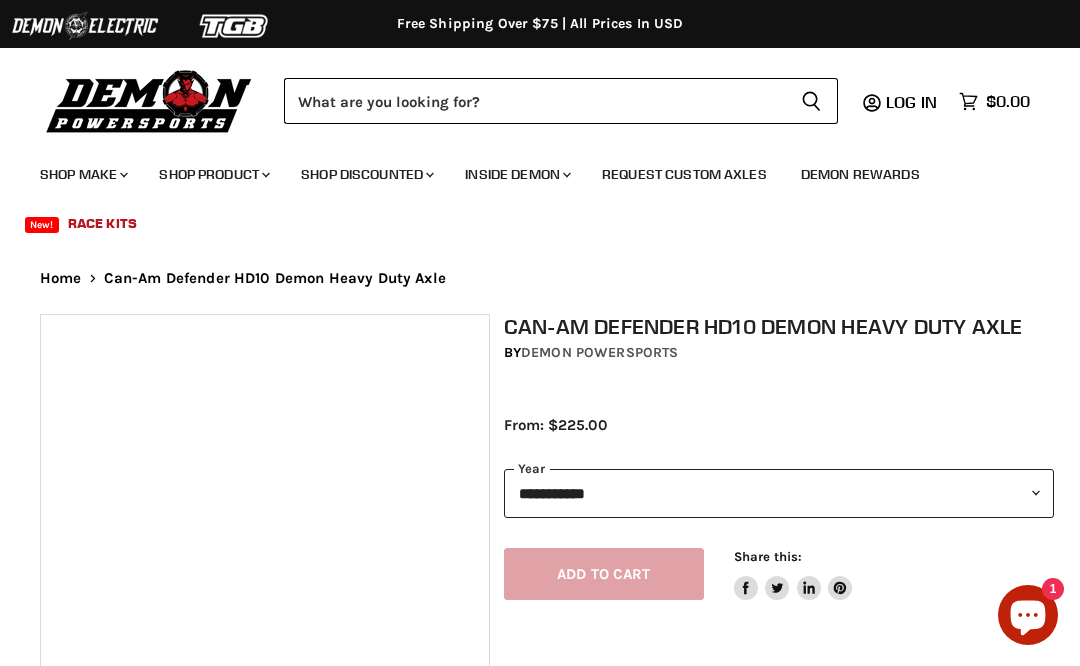 scroll, scrollTop: 0, scrollLeft: 0, axis: both 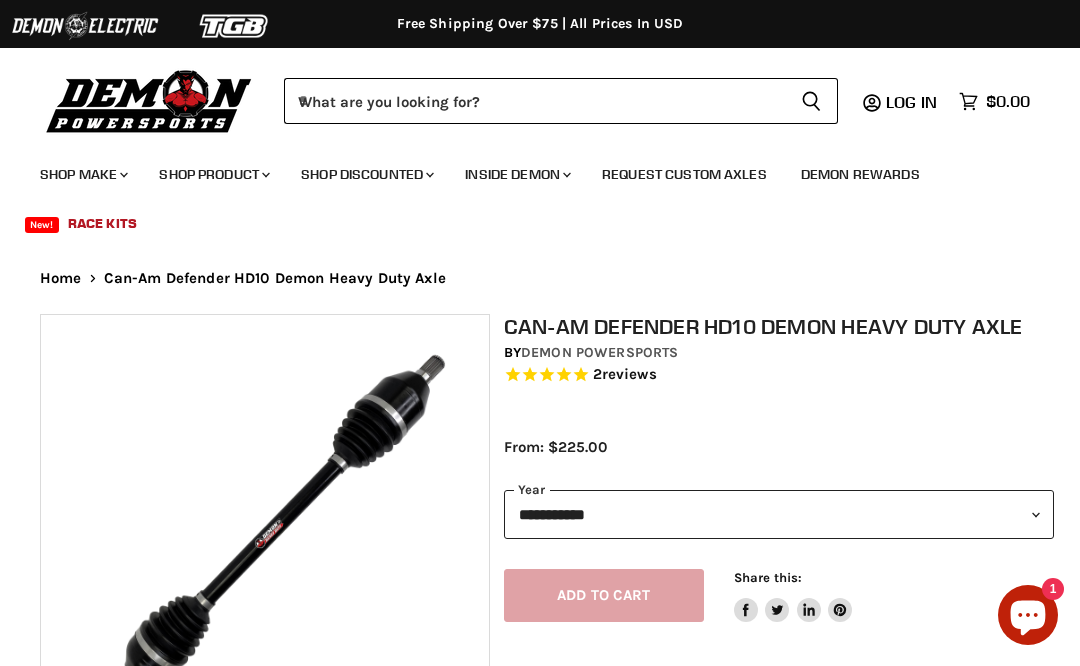 select on "******" 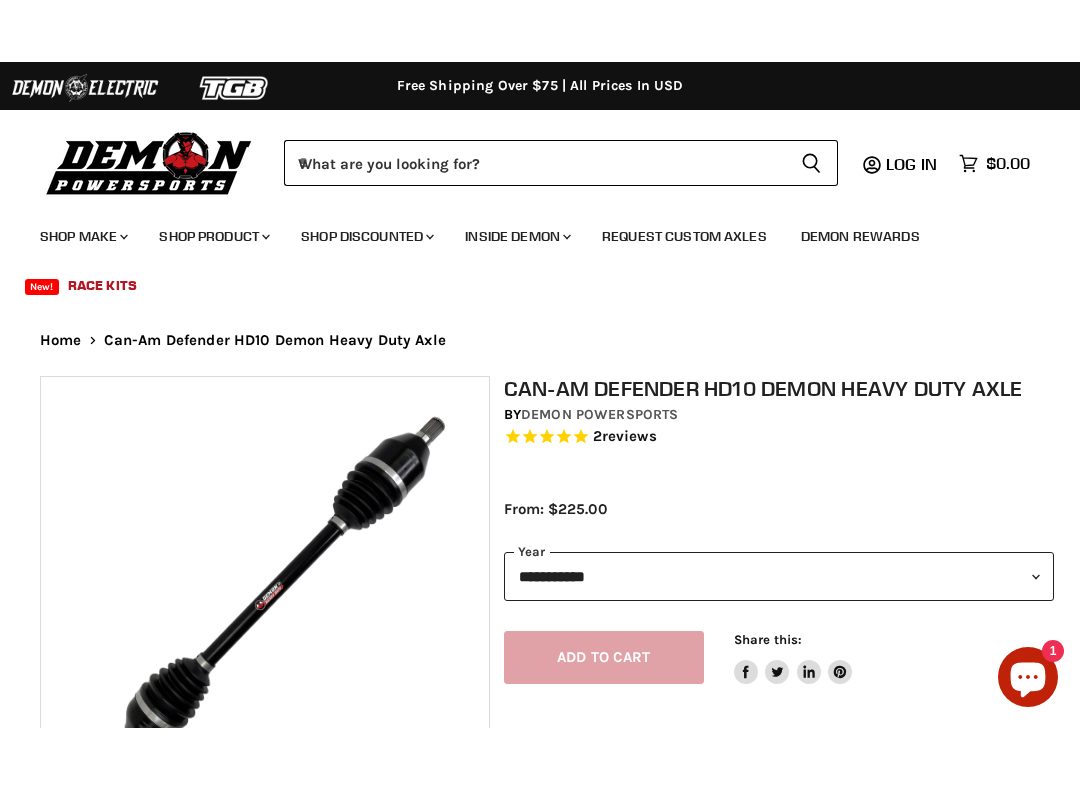 scroll, scrollTop: 0, scrollLeft: 0, axis: both 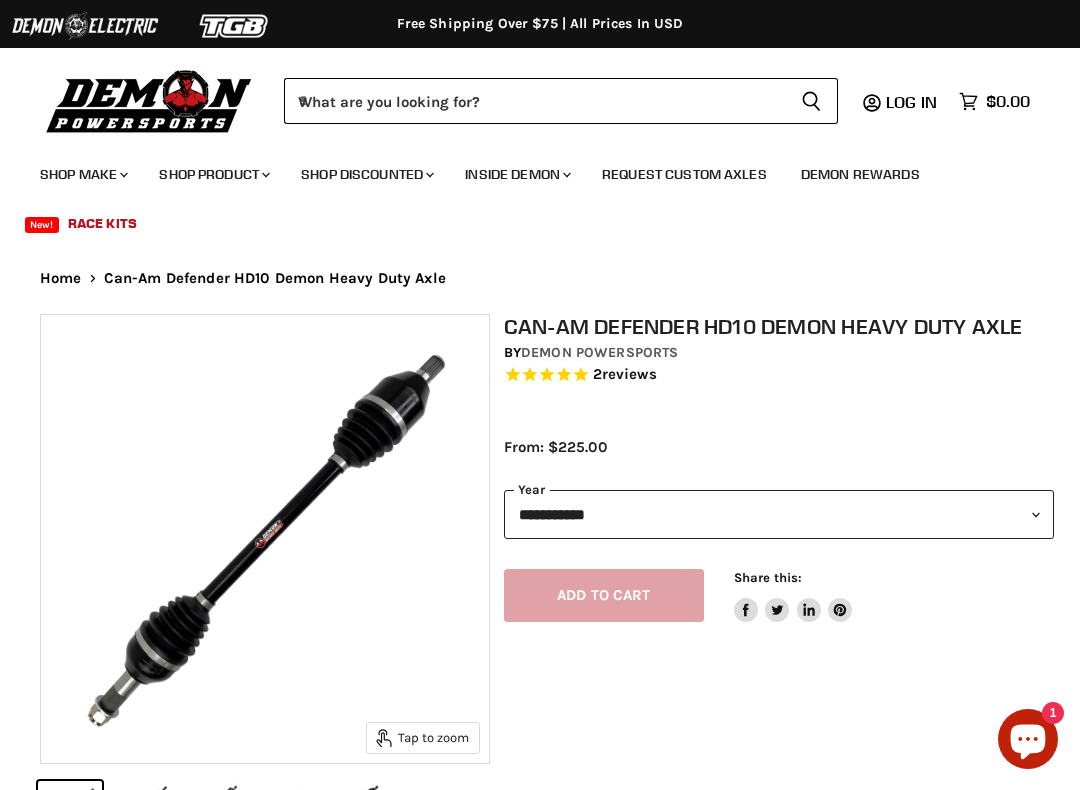 click on "**********" at bounding box center [779, 514] 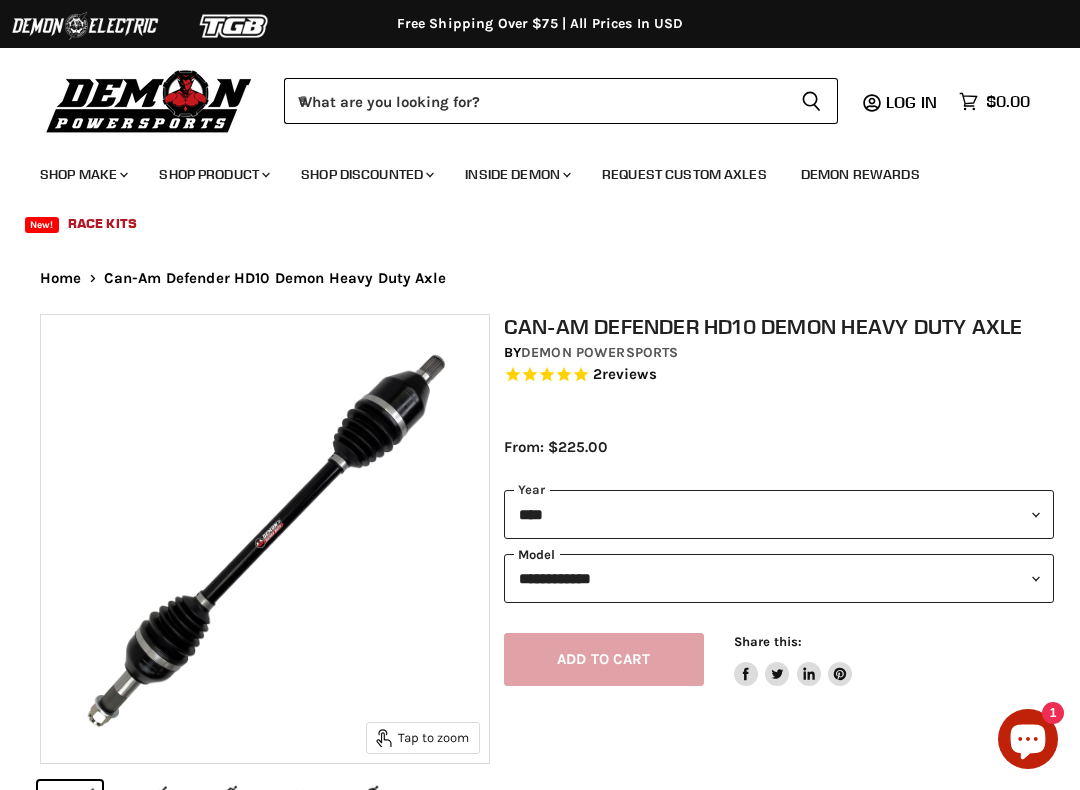 click on "**********" at bounding box center (779, 578) 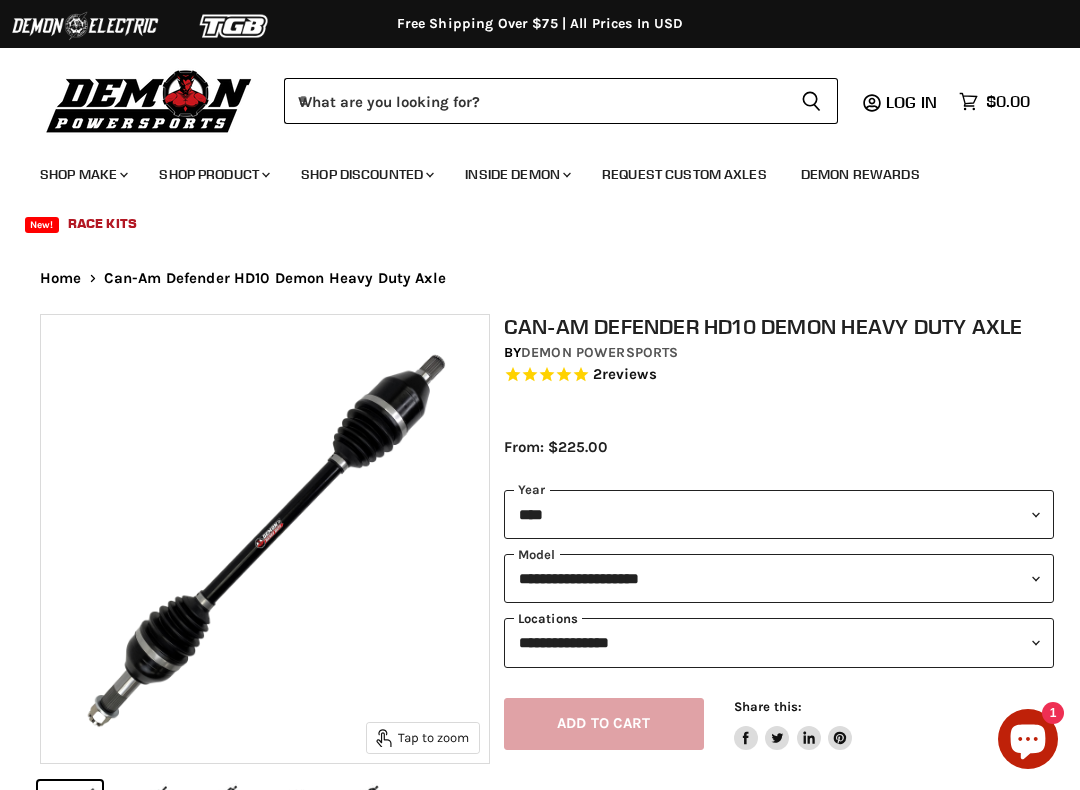 click on "**********" at bounding box center (779, 642) 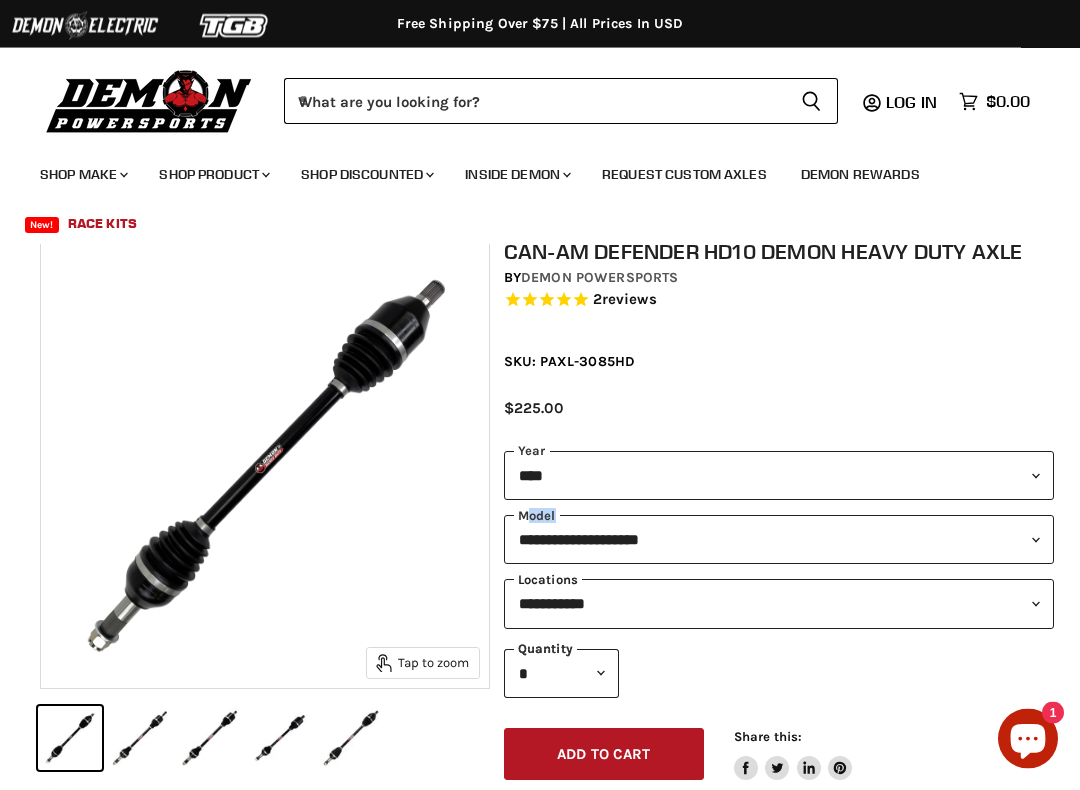 scroll, scrollTop: 82, scrollLeft: 0, axis: vertical 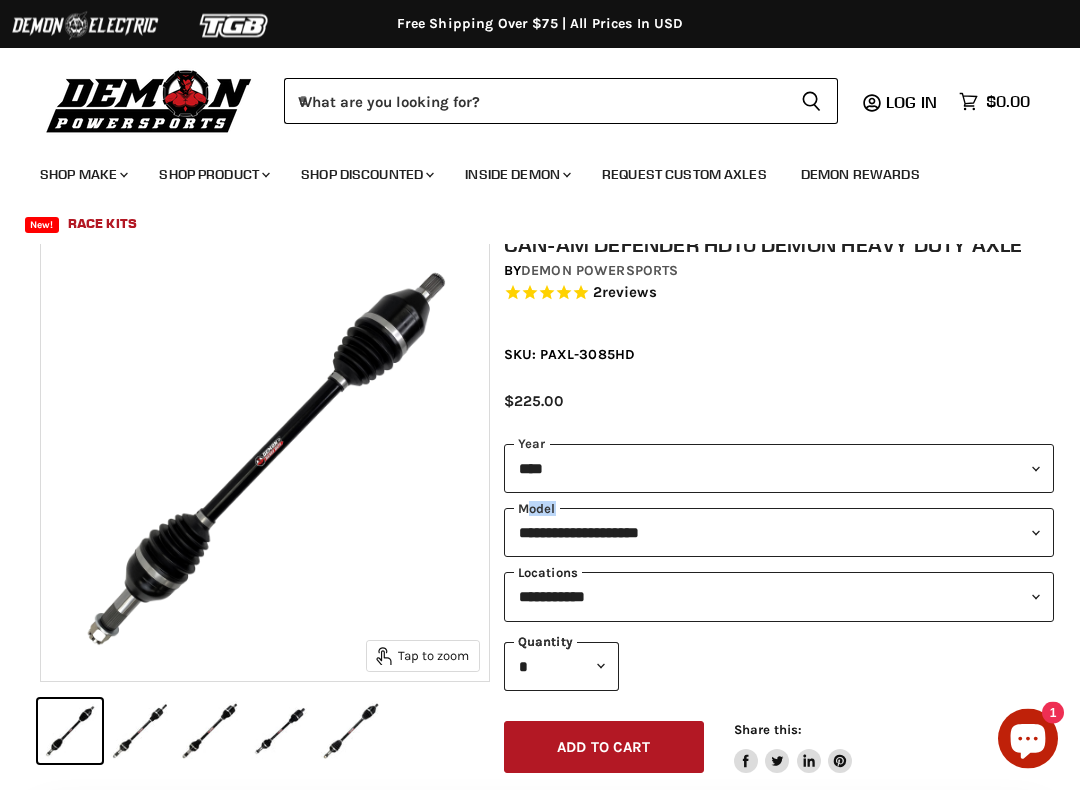 click on "**********" at bounding box center [779, 596] 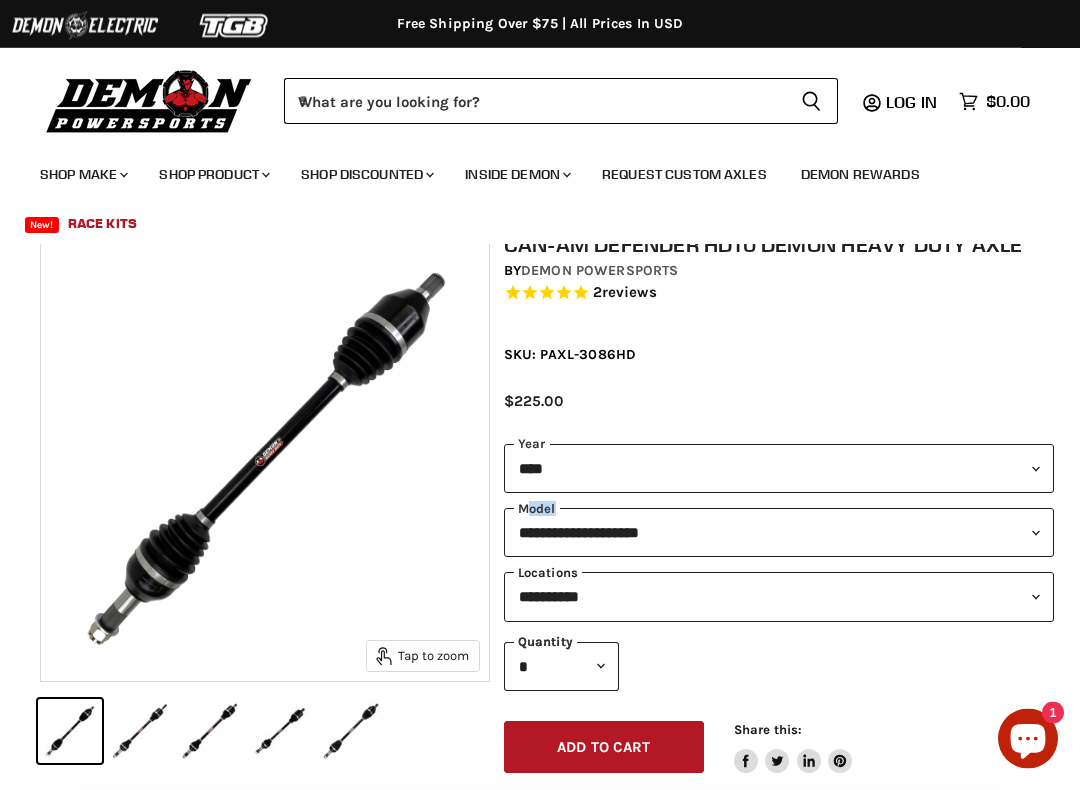 scroll, scrollTop: 83, scrollLeft: 0, axis: vertical 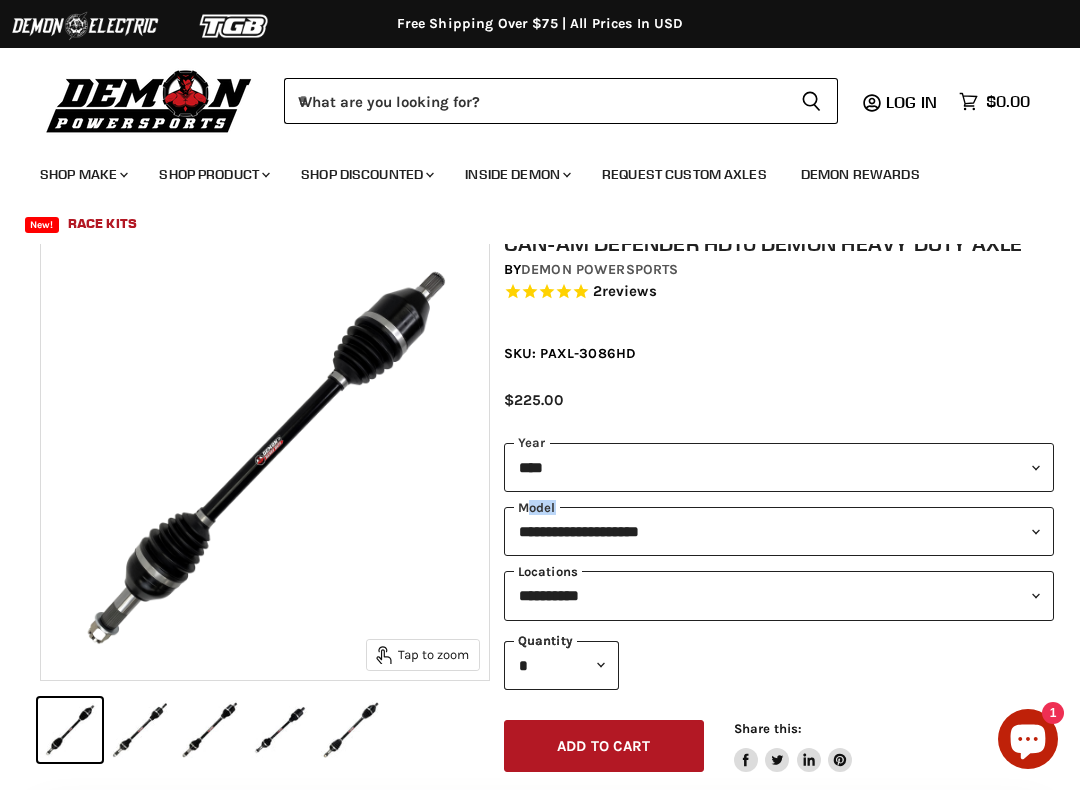click on "**********" at bounding box center [779, 595] 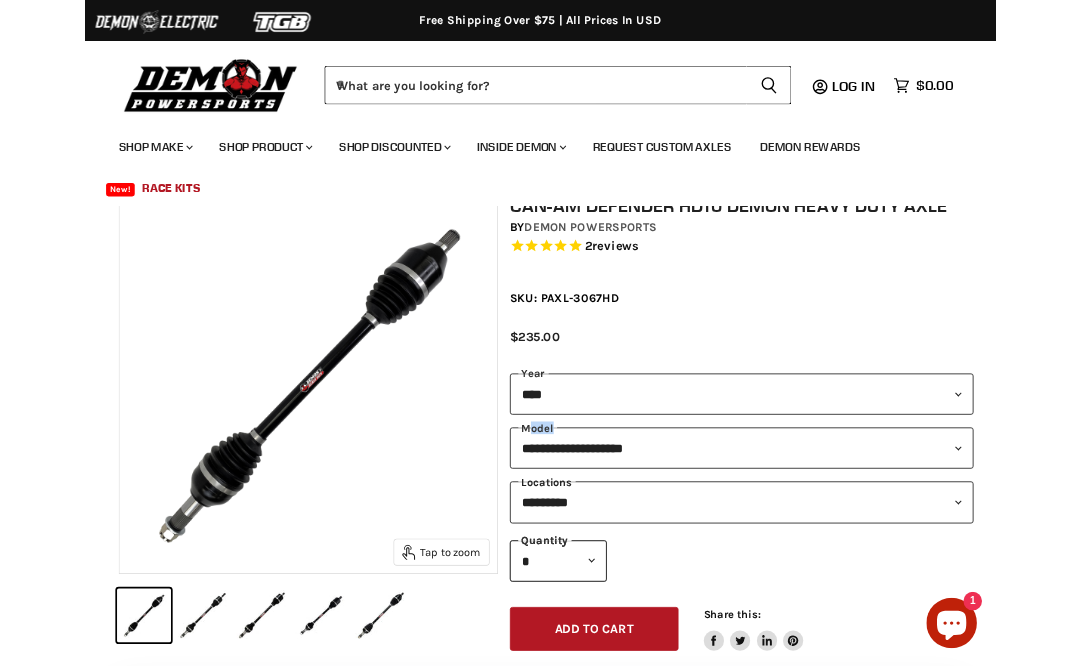 scroll, scrollTop: 151, scrollLeft: 0, axis: vertical 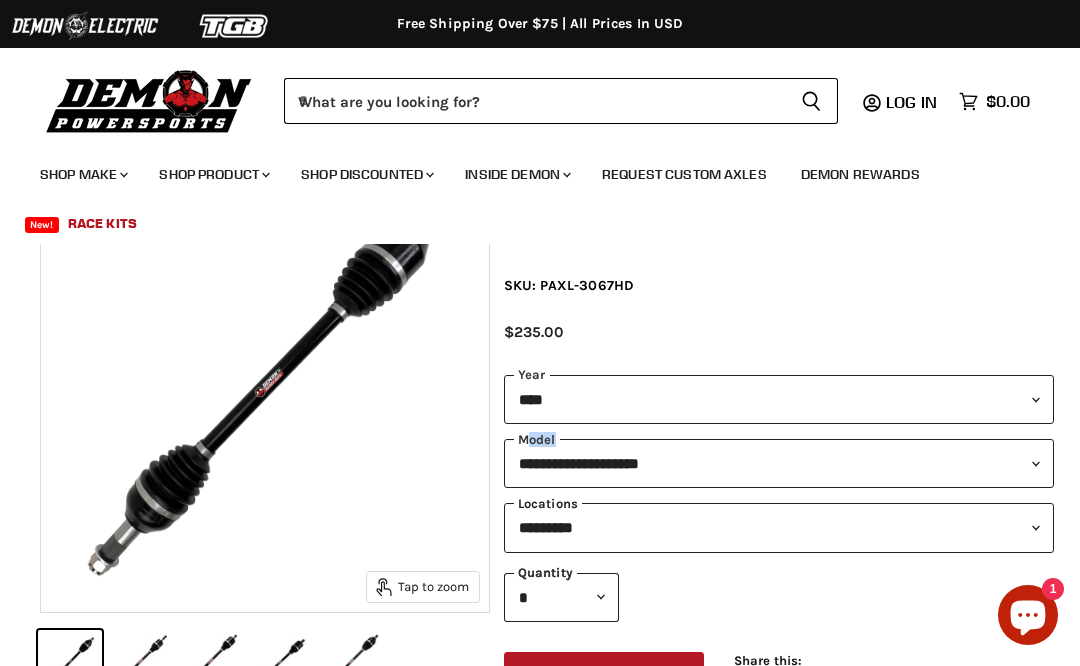 select on "**********" 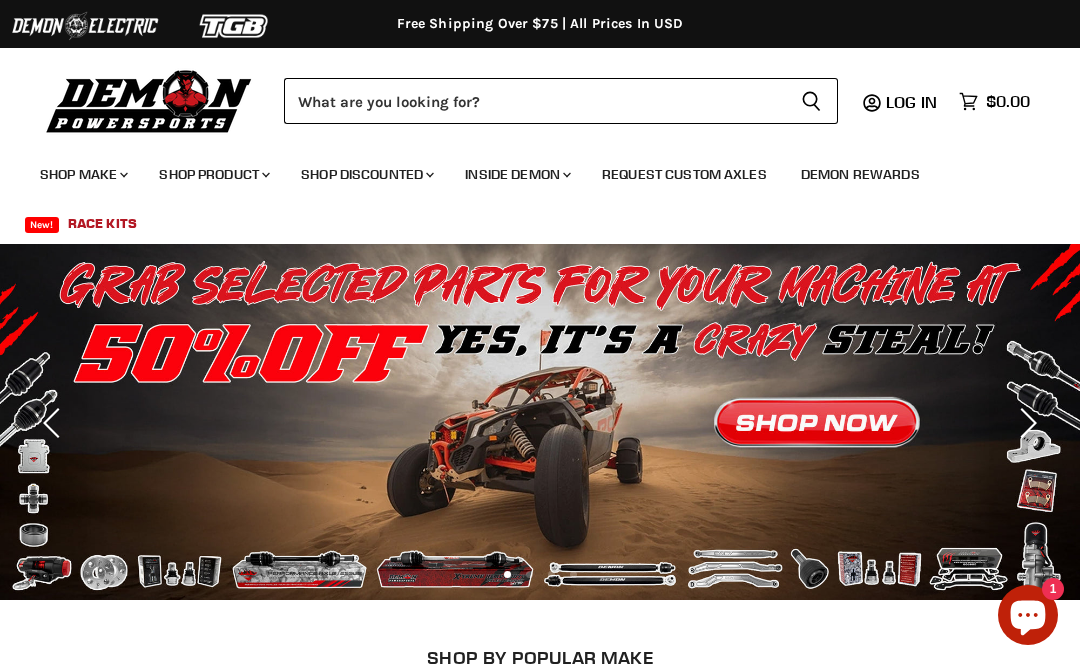 scroll, scrollTop: 0, scrollLeft: 0, axis: both 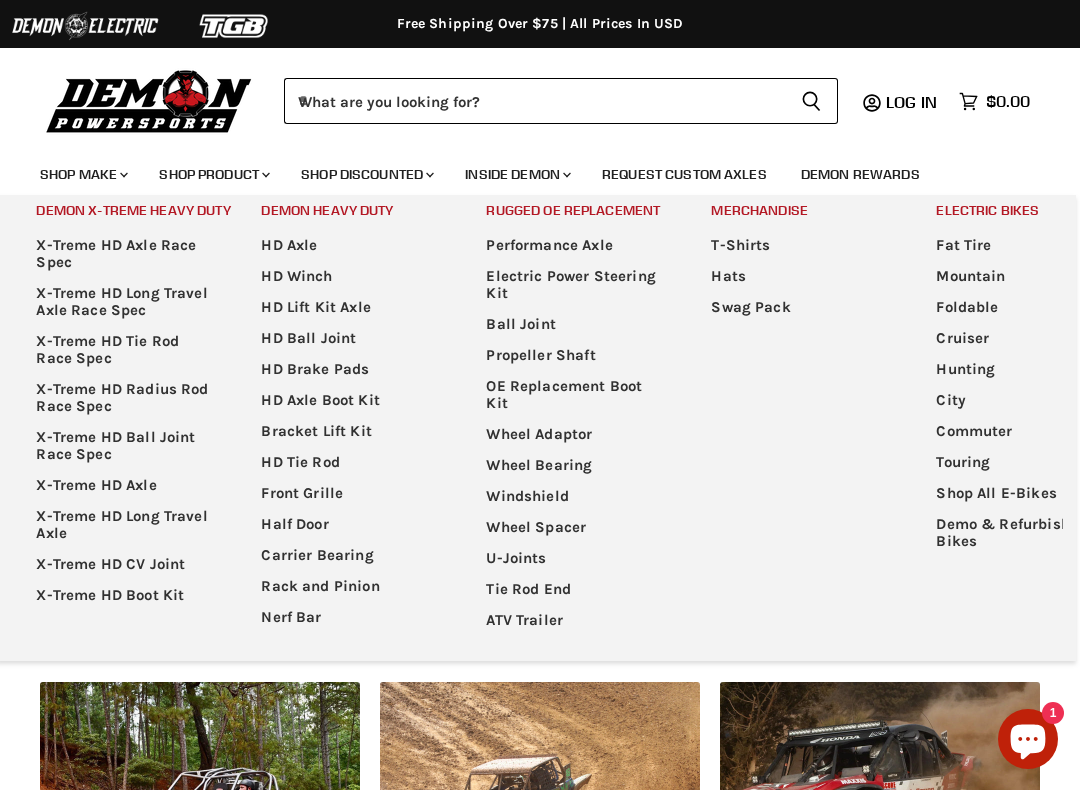 click on "Menu icon
Translation missing: en.general.icons.icon_search_close icon
Menu
Demon Powersports
Demon Powersports
What are you looking for?
Cancel" at bounding box center [540, 95] 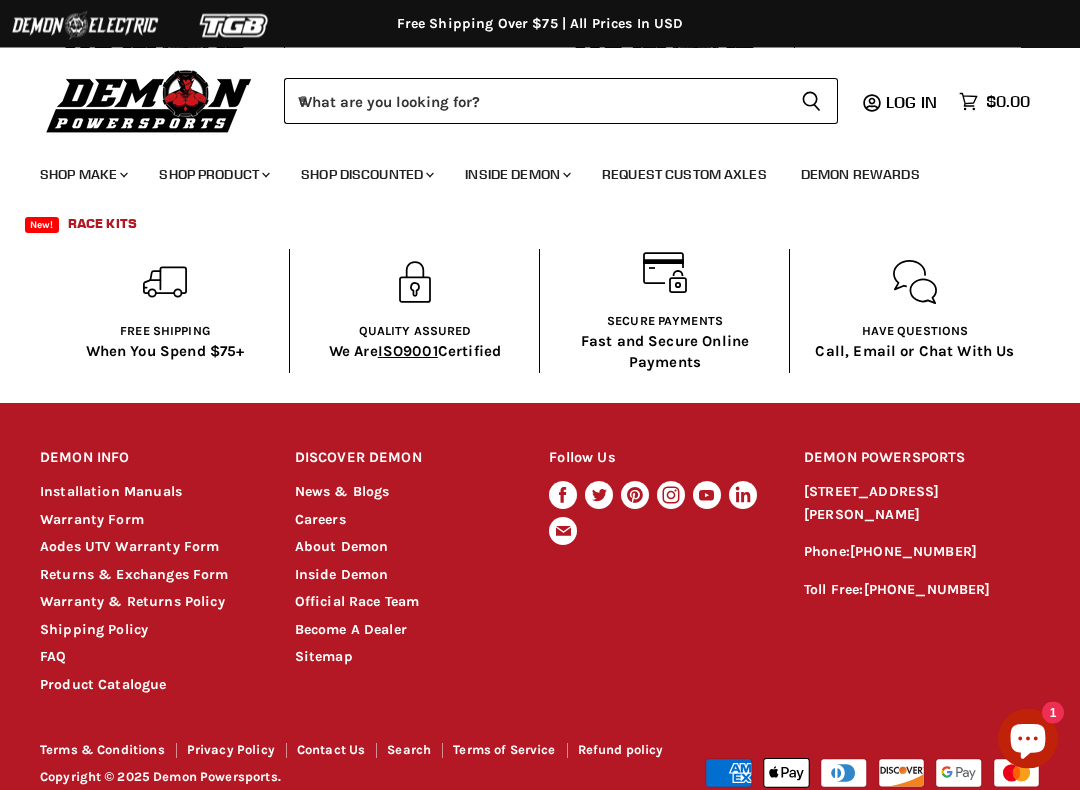 scroll, scrollTop: 3331, scrollLeft: 0, axis: vertical 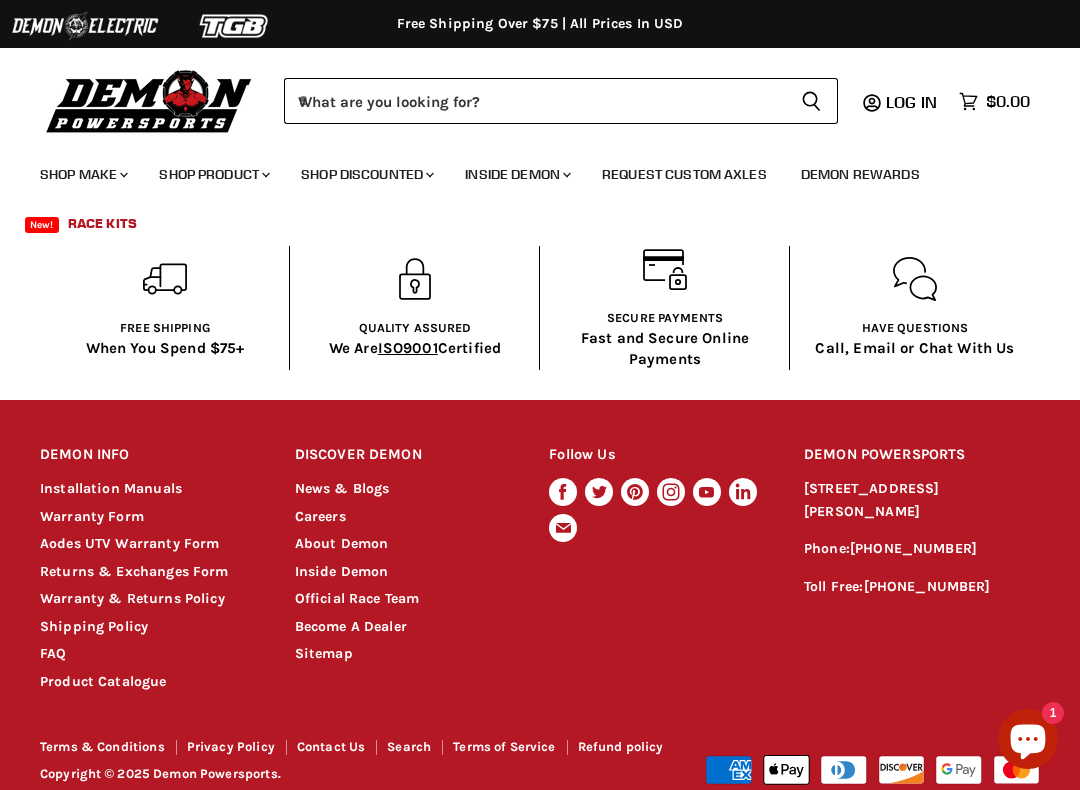 click on "Installation Manuals" at bounding box center [111, 488] 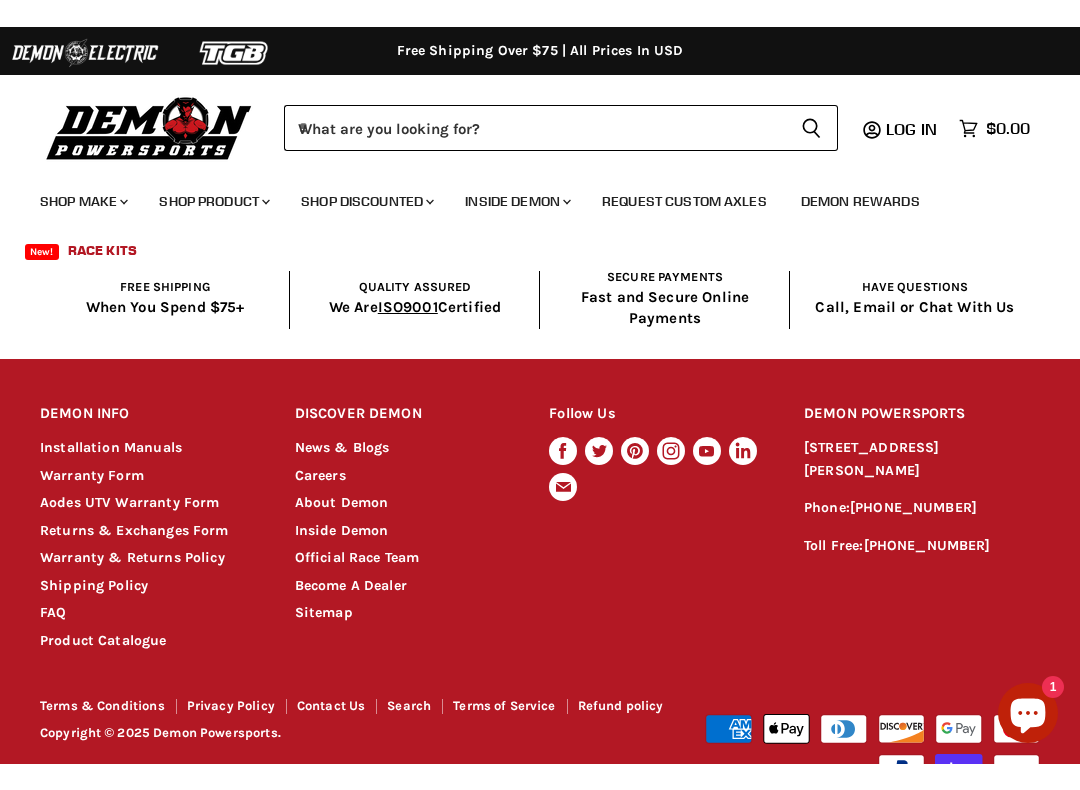 scroll, scrollTop: 3372, scrollLeft: 0, axis: vertical 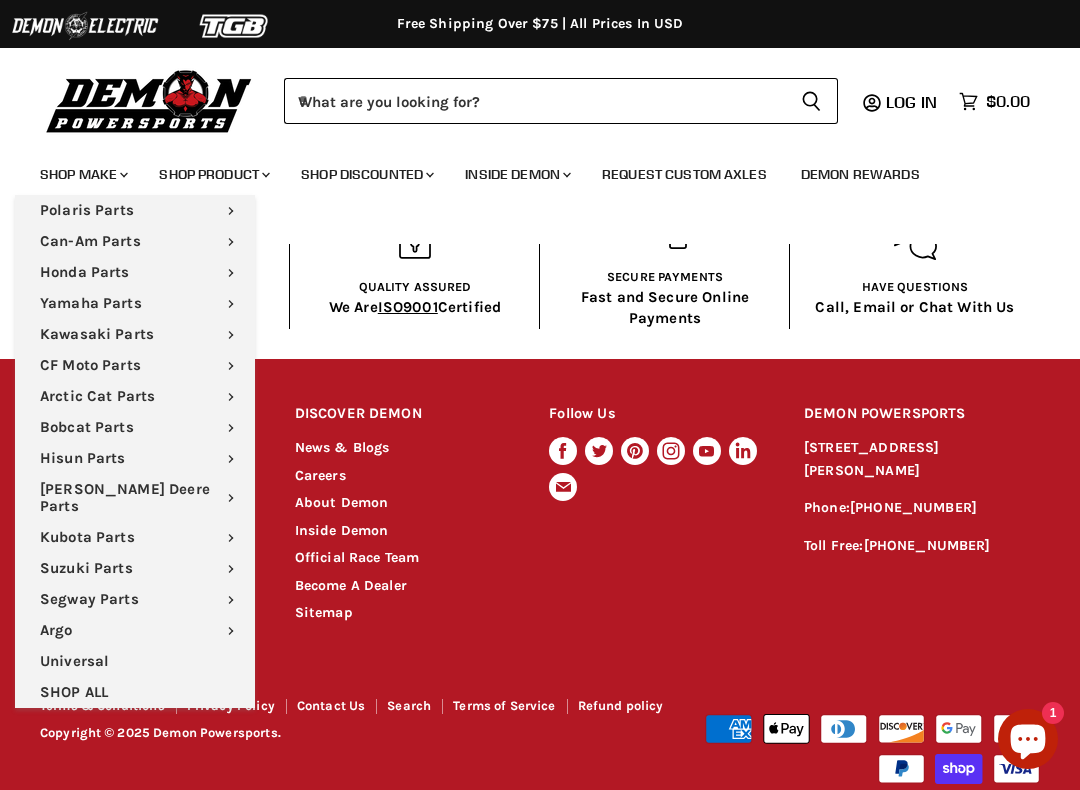 click on "Follow Us
Find us on Facebook
Find us on Twitter
Find us on Pinterest
Find us on Instagram
Find us on Youtube
Find us on LinkedIn
Find us on E-mail" at bounding box center [667, 522] 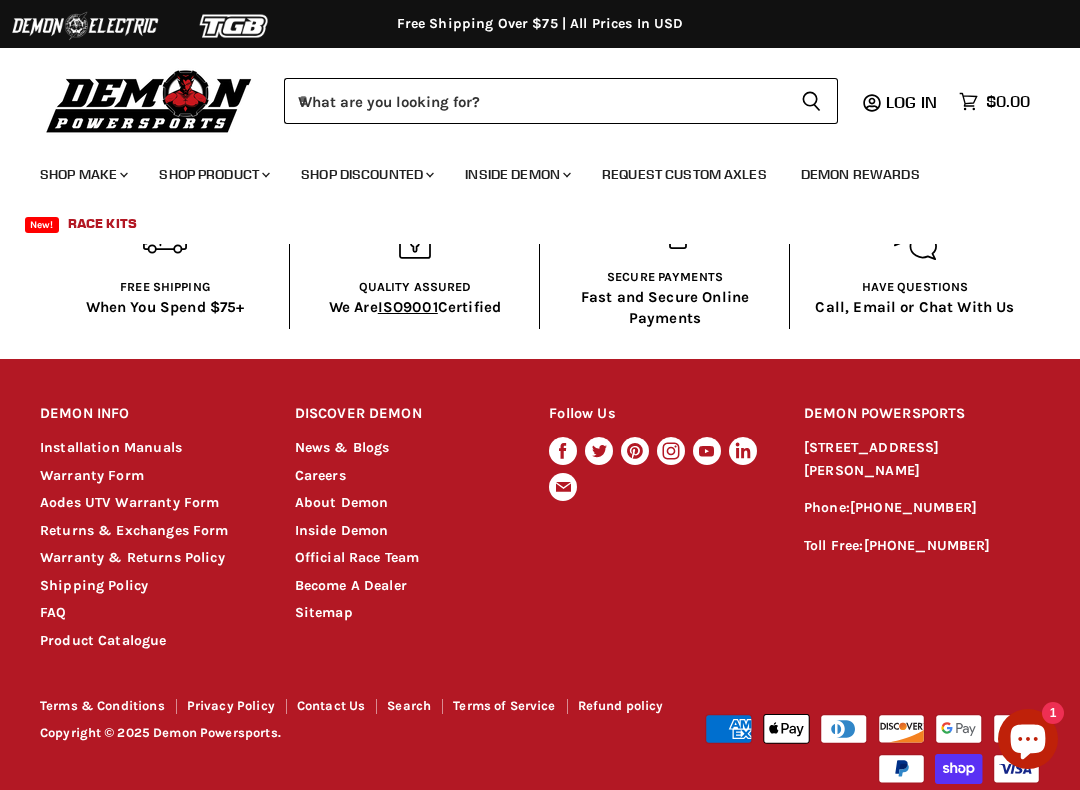 scroll, scrollTop: 3376, scrollLeft: 0, axis: vertical 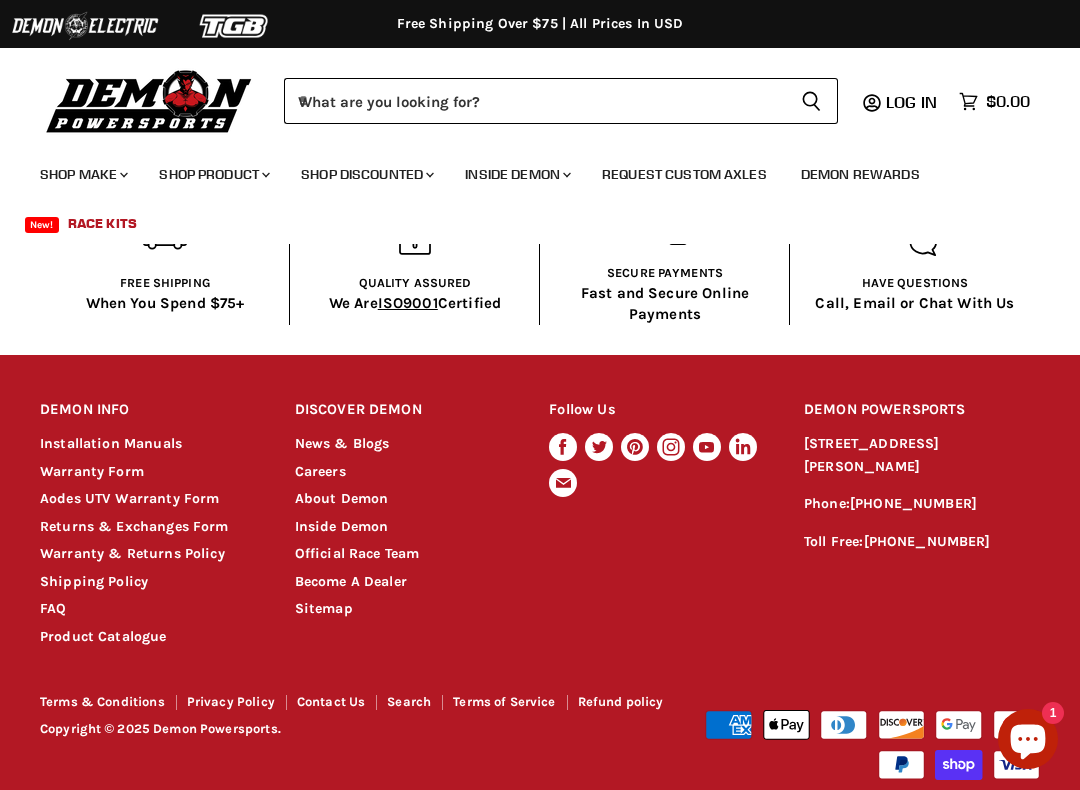click on "Returns & Exchanges Form" at bounding box center (134, 526) 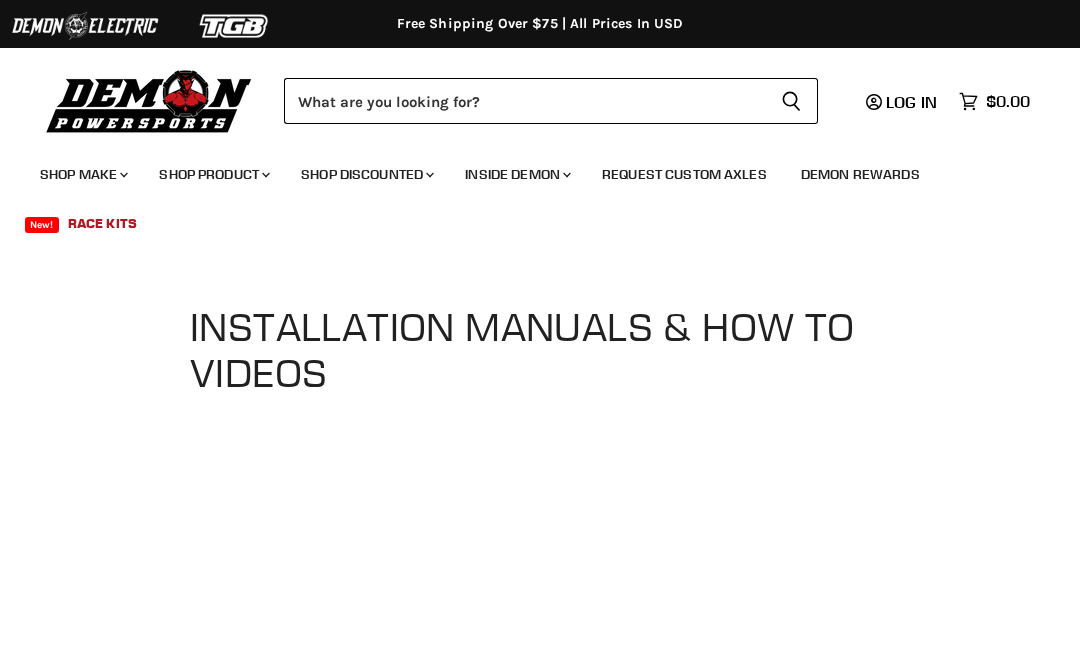 scroll, scrollTop: 0, scrollLeft: 0, axis: both 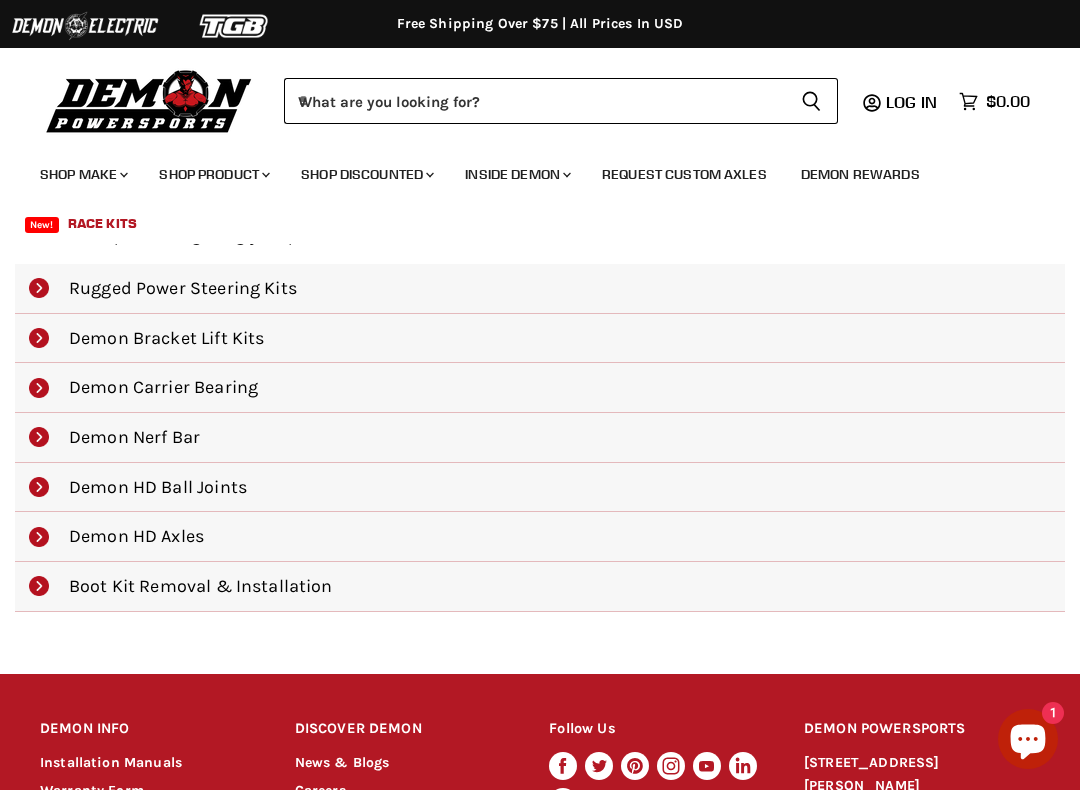 click on "Demon HD Axles" at bounding box center [540, 537] 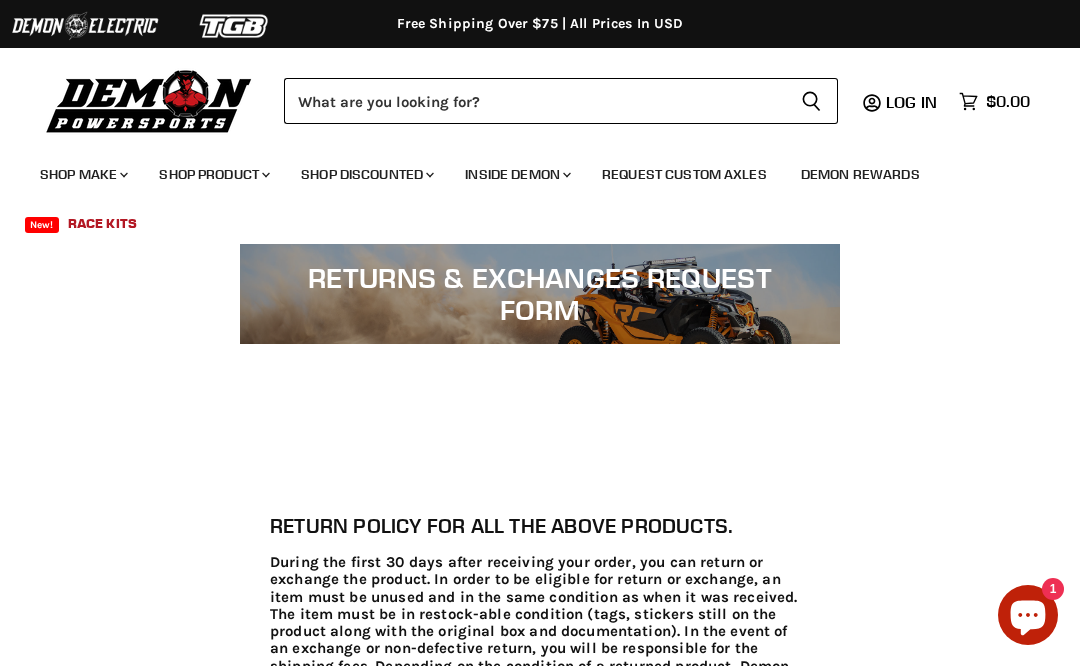 scroll, scrollTop: 0, scrollLeft: 0, axis: both 